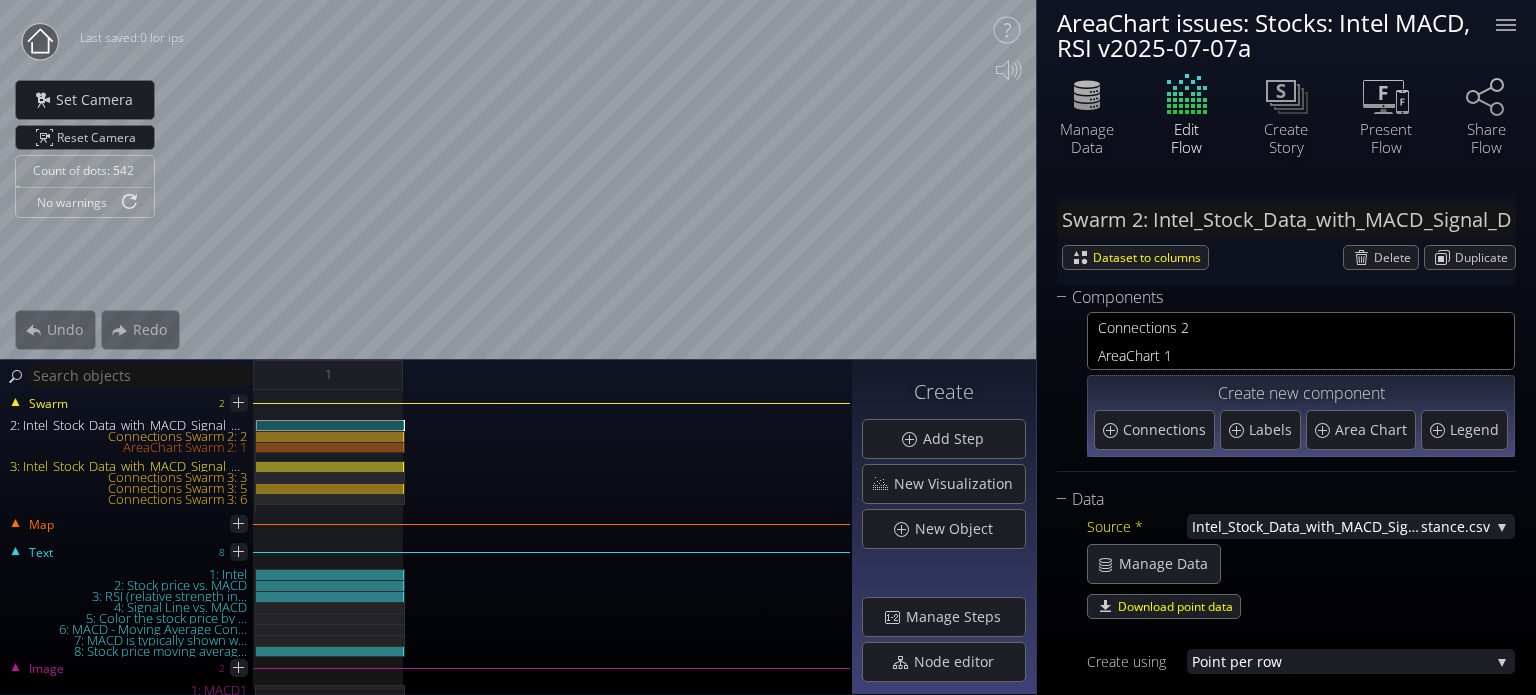scroll, scrollTop: 0, scrollLeft: 0, axis: both 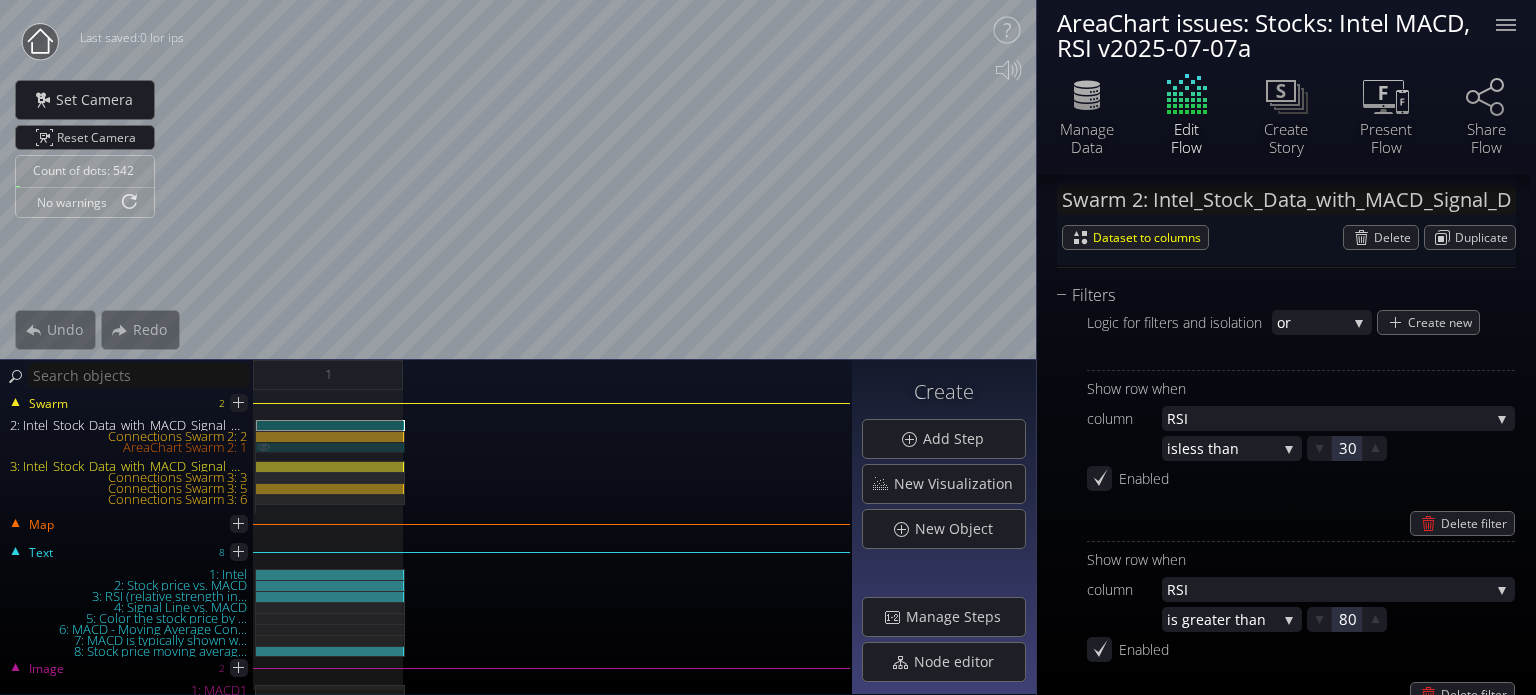 click on "AreaChart Swarm 2:  1" at bounding box center (330, 447) 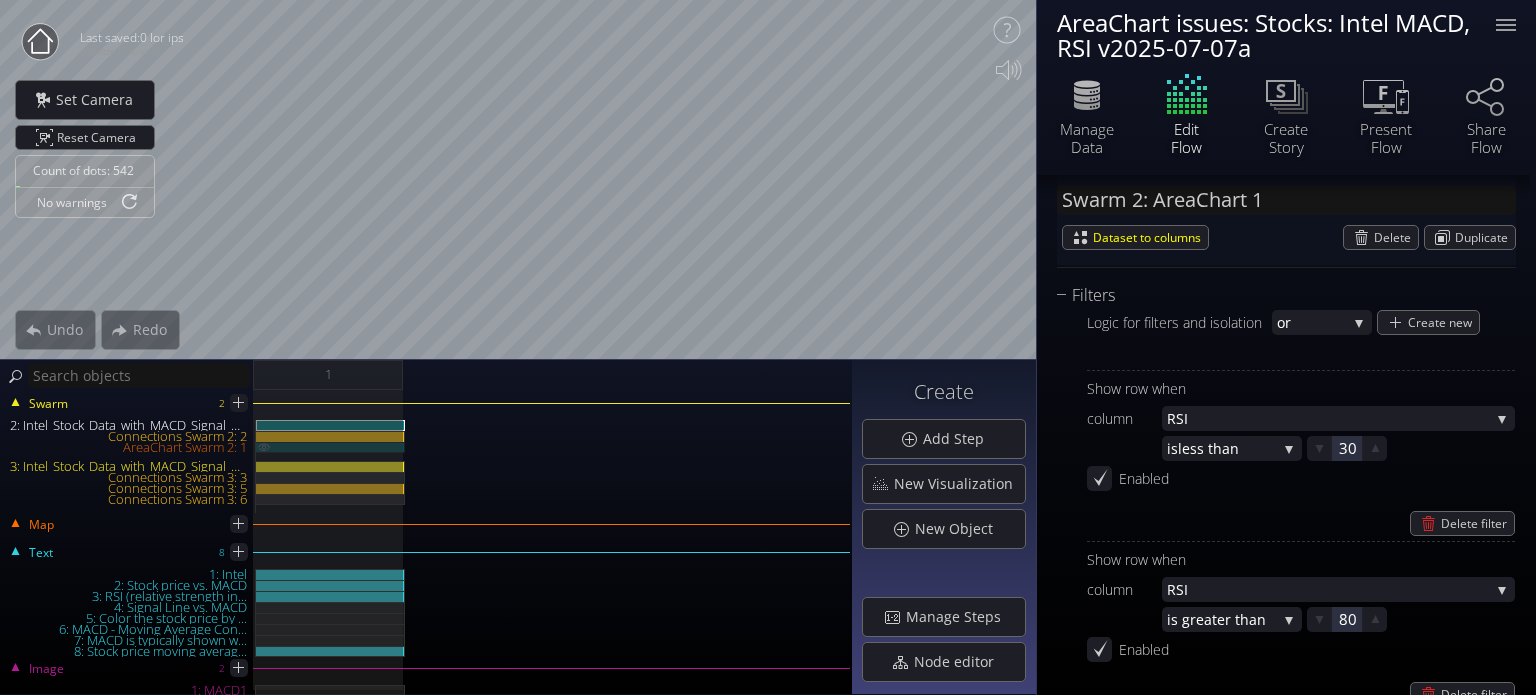 scroll, scrollTop: 165, scrollLeft: 0, axis: vertical 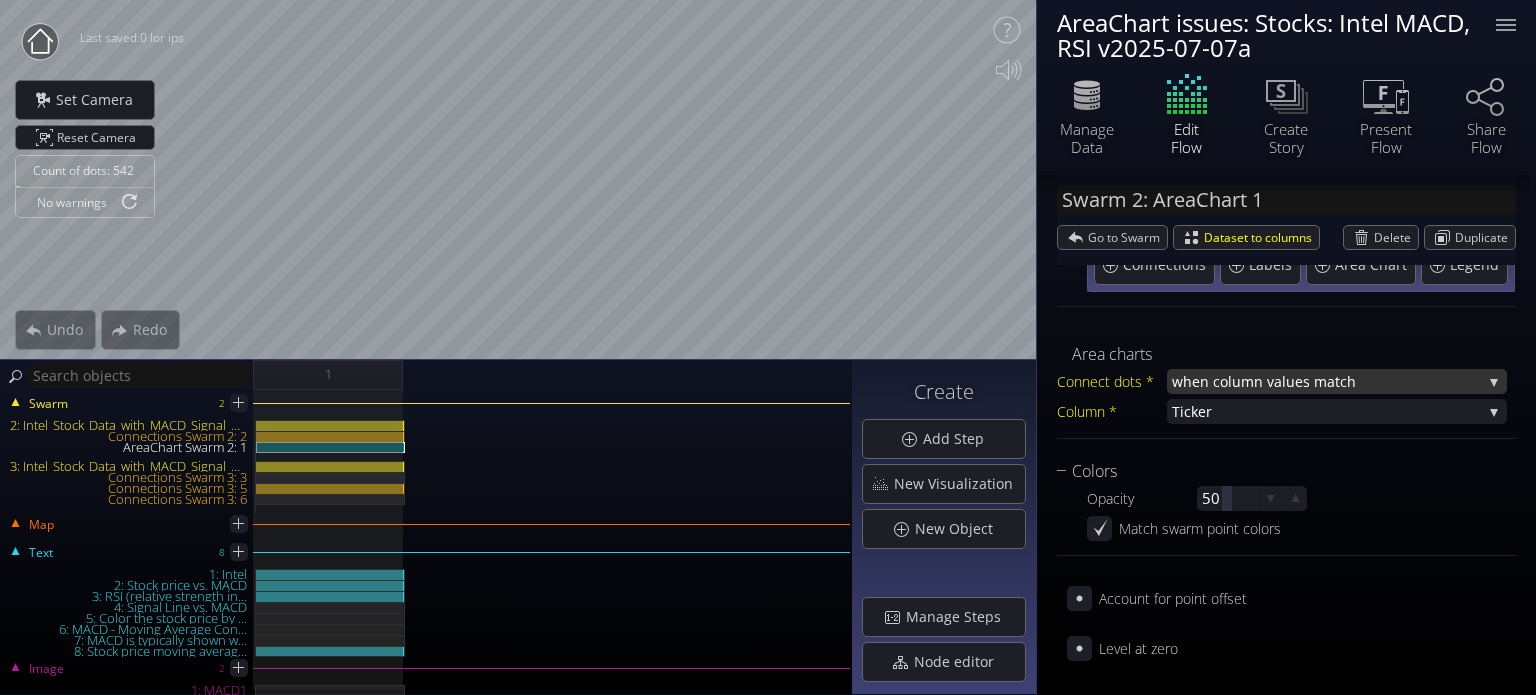 click on "lues match" at bounding box center (1382, 381) 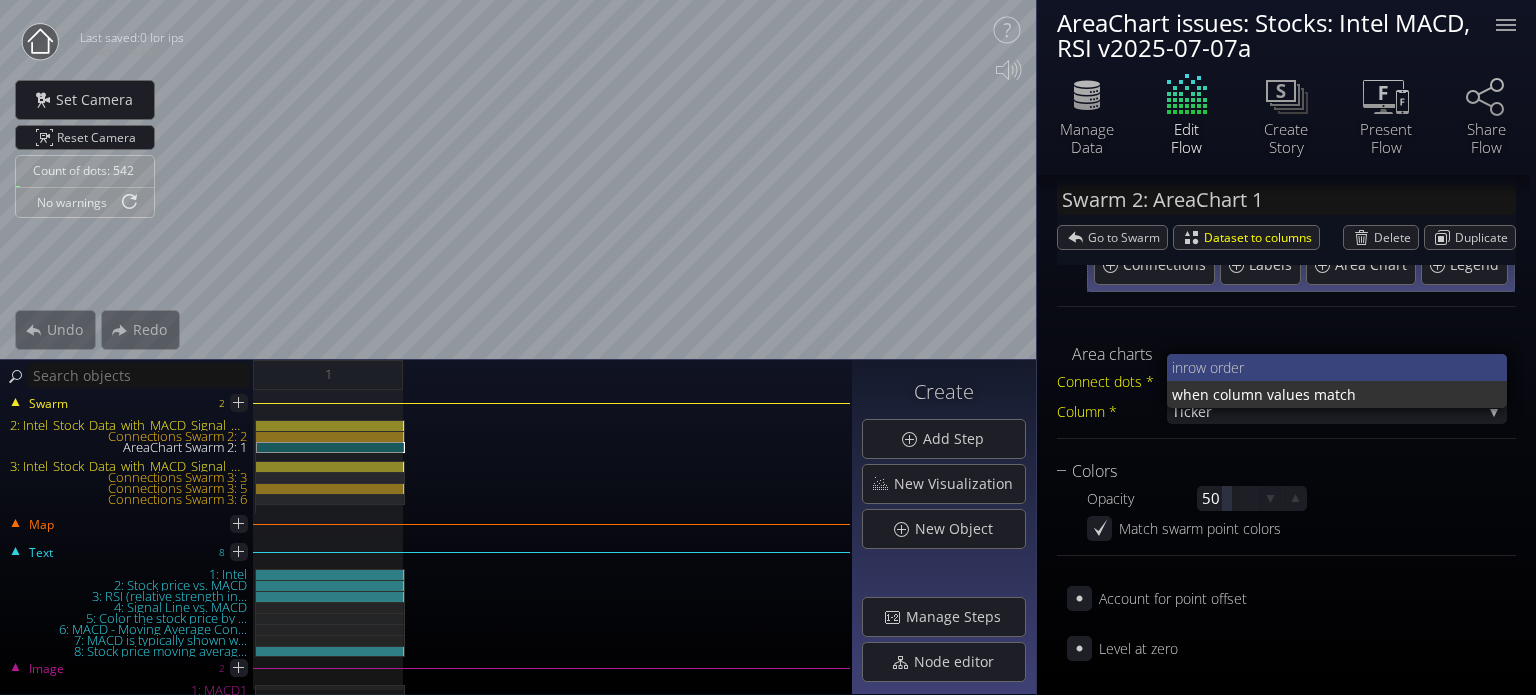 click on "row order" at bounding box center (1337, 367) 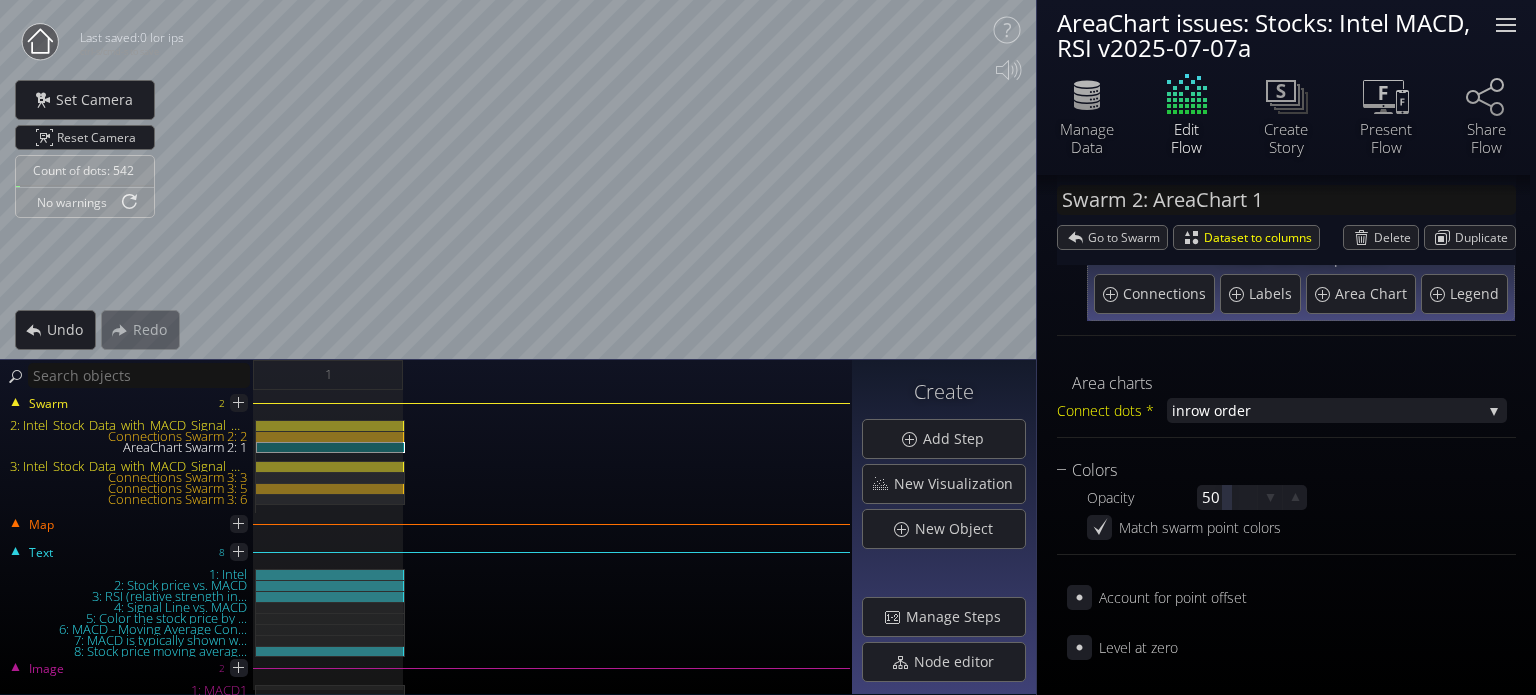 click at bounding box center [1506, 25] 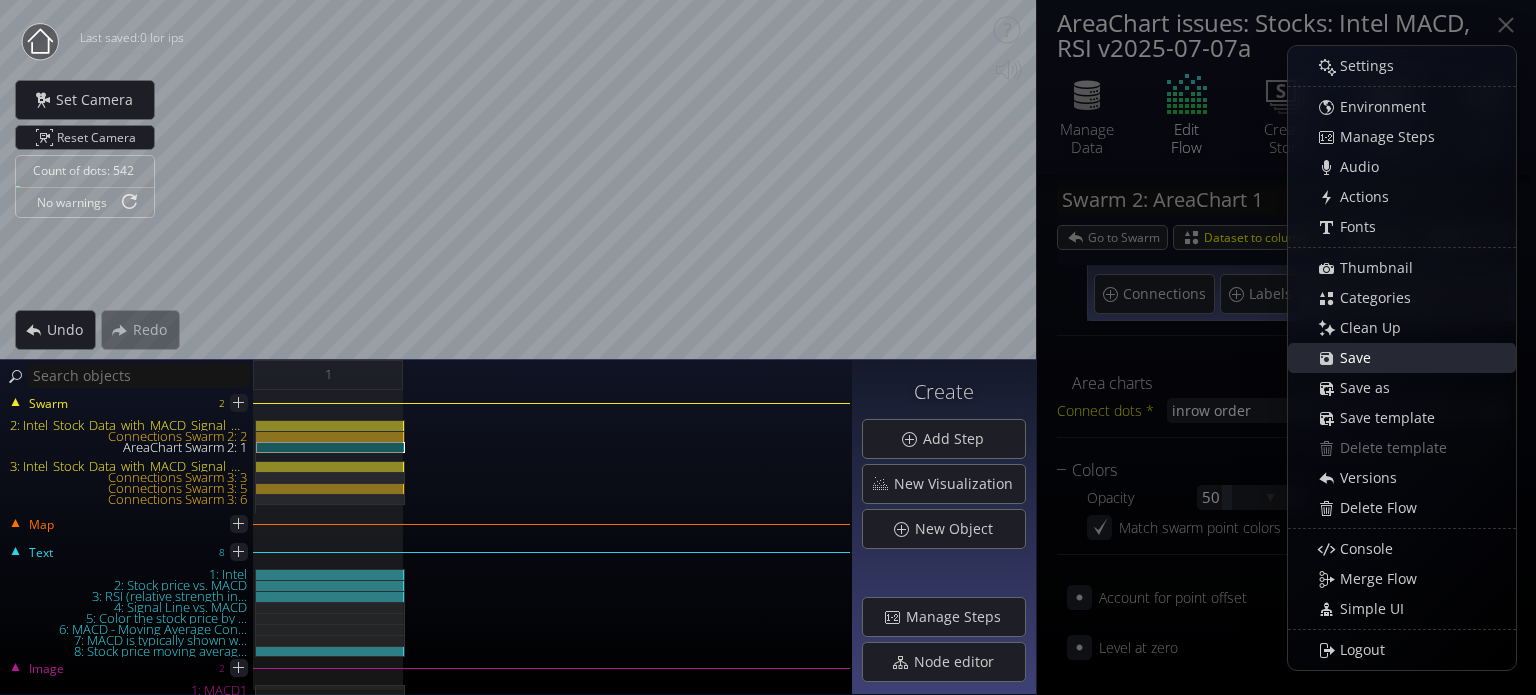 click on "Save" at bounding box center [1361, 358] 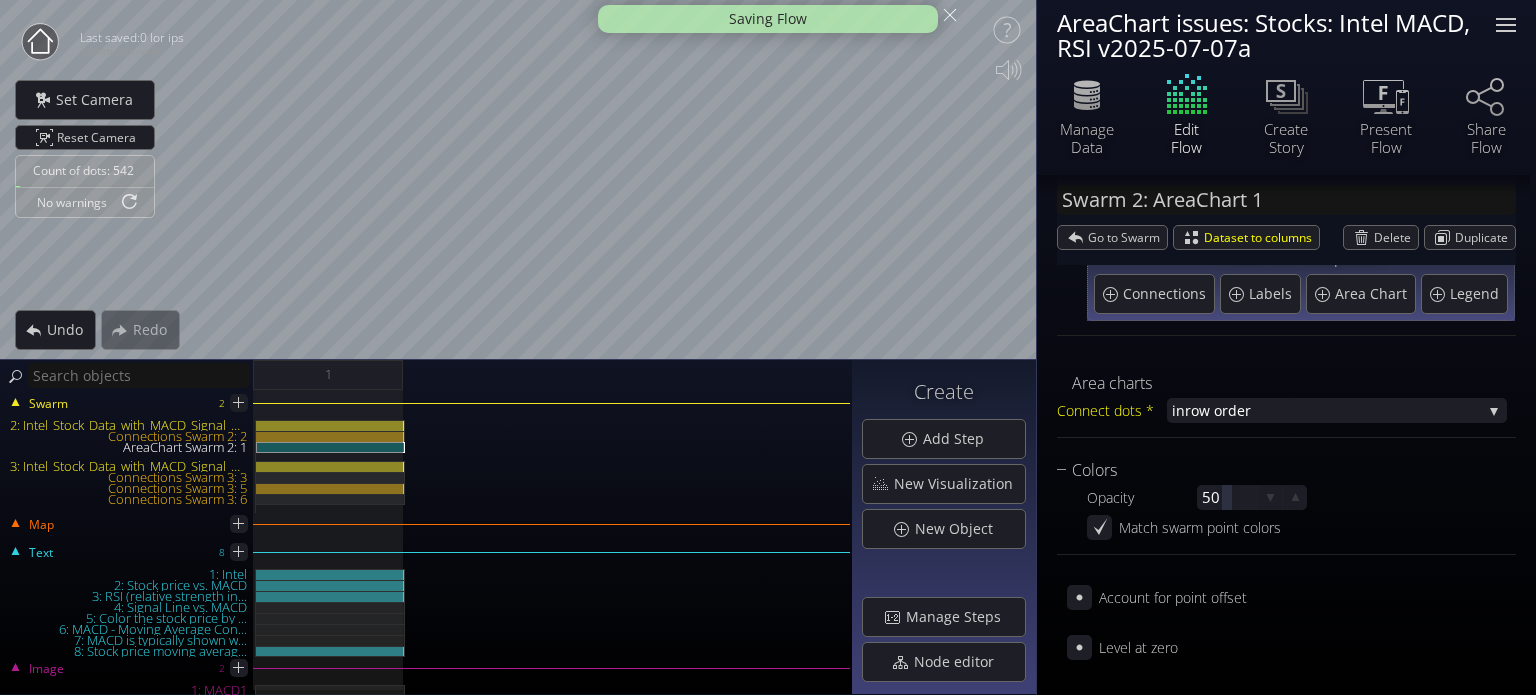 click at bounding box center [1506, 25] 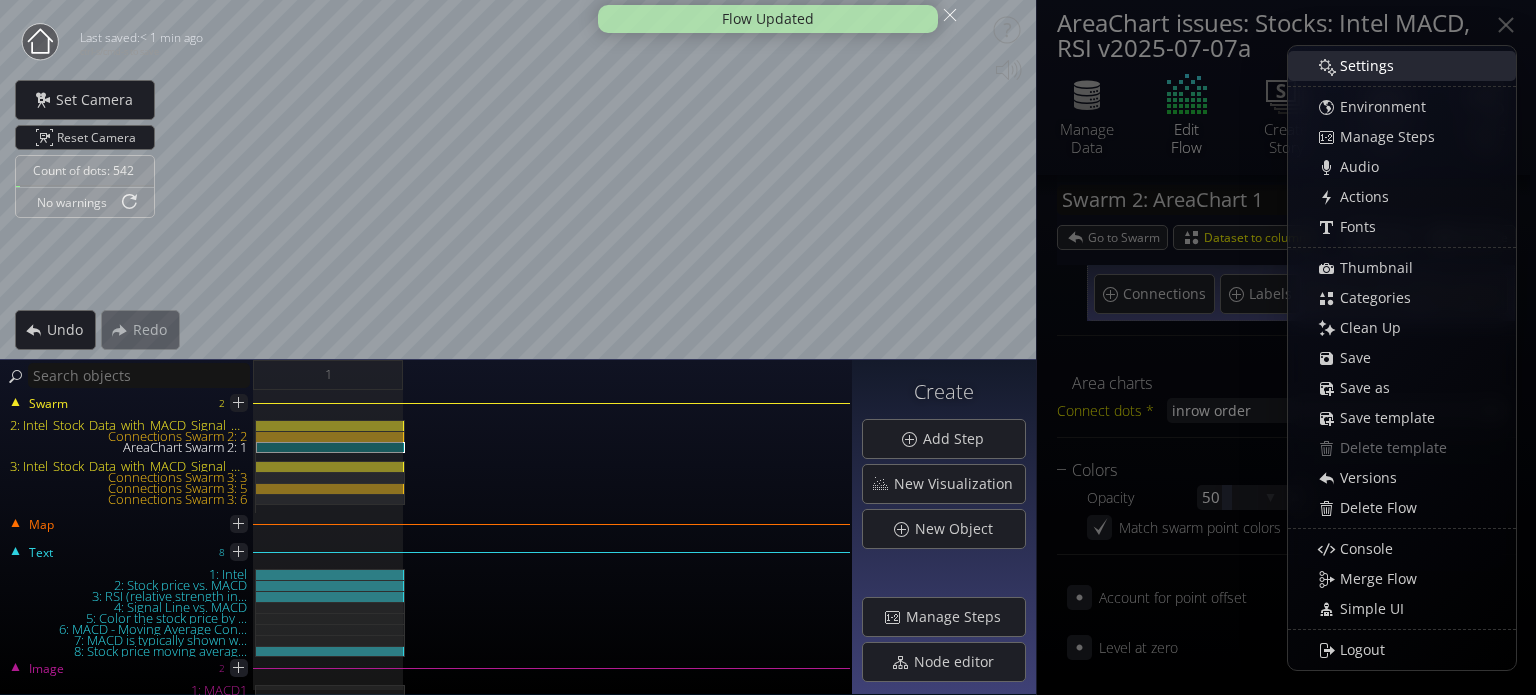 click on "Settings" at bounding box center [1412, 66] 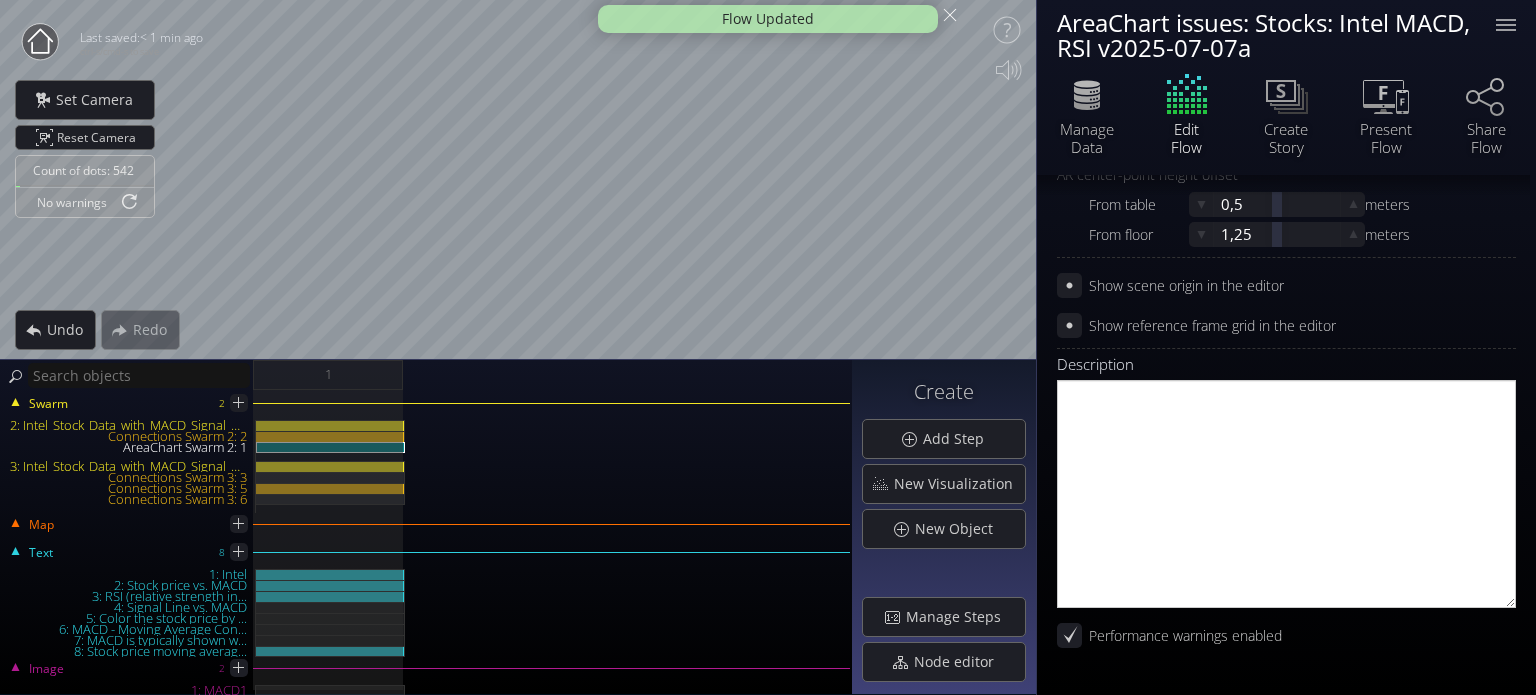 scroll, scrollTop: 997, scrollLeft: 0, axis: vertical 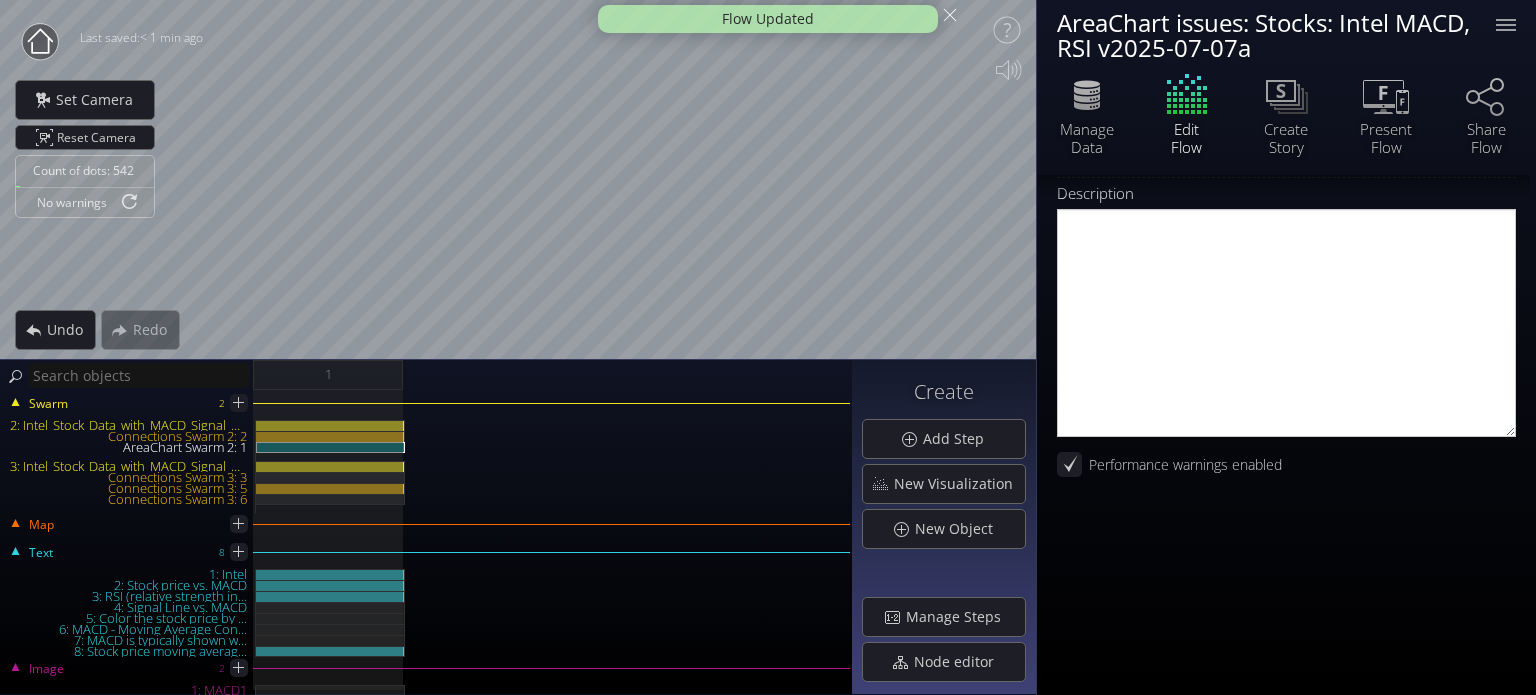 click on "show json" at bounding box center (1286, 602) 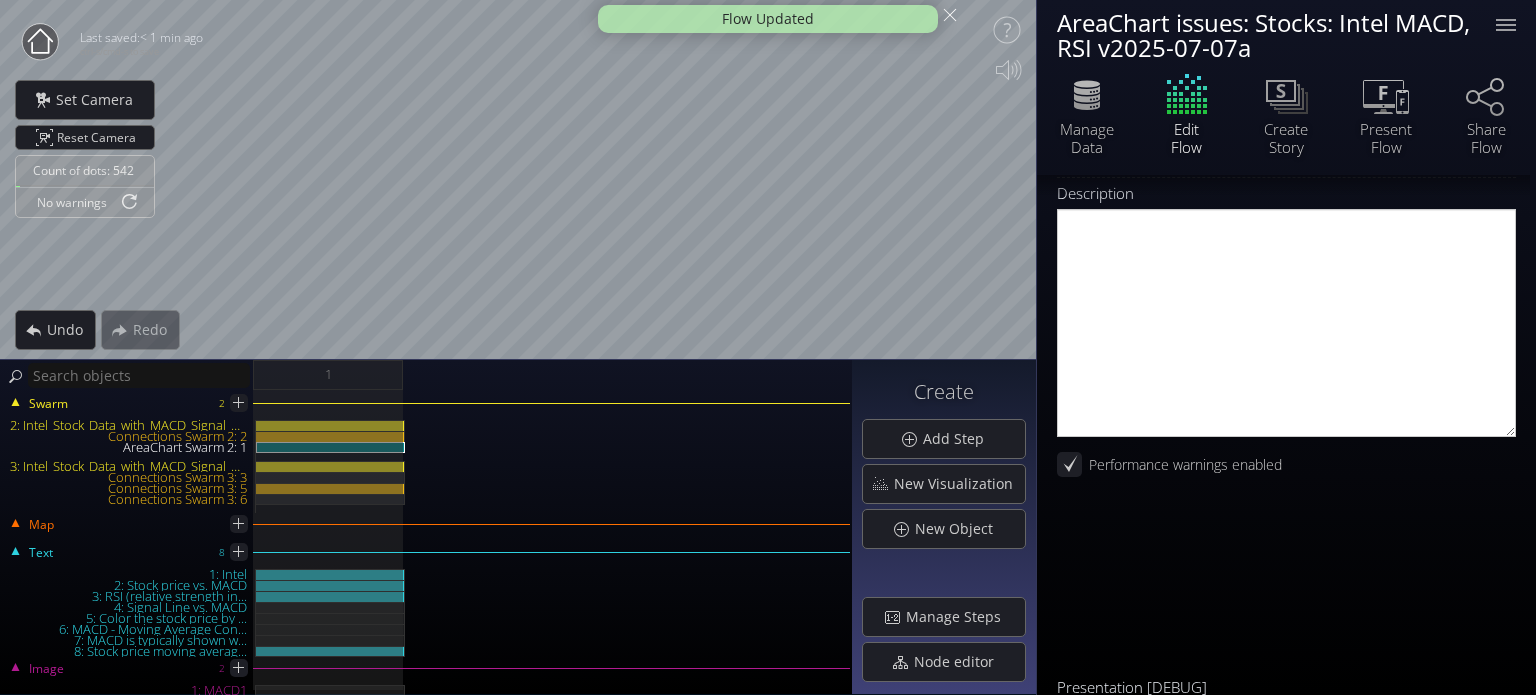 click on "show json" at bounding box center (1286, 602) 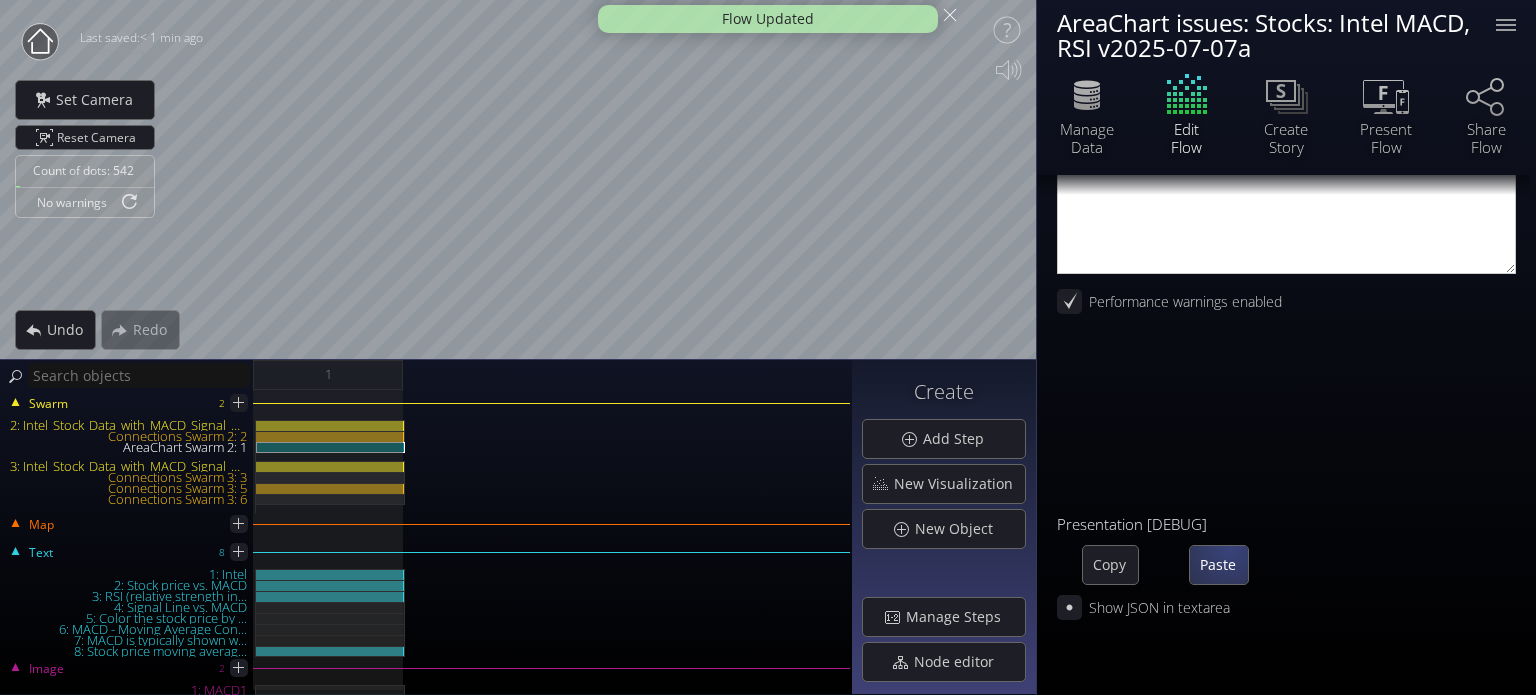 scroll, scrollTop: 1168, scrollLeft: 0, axis: vertical 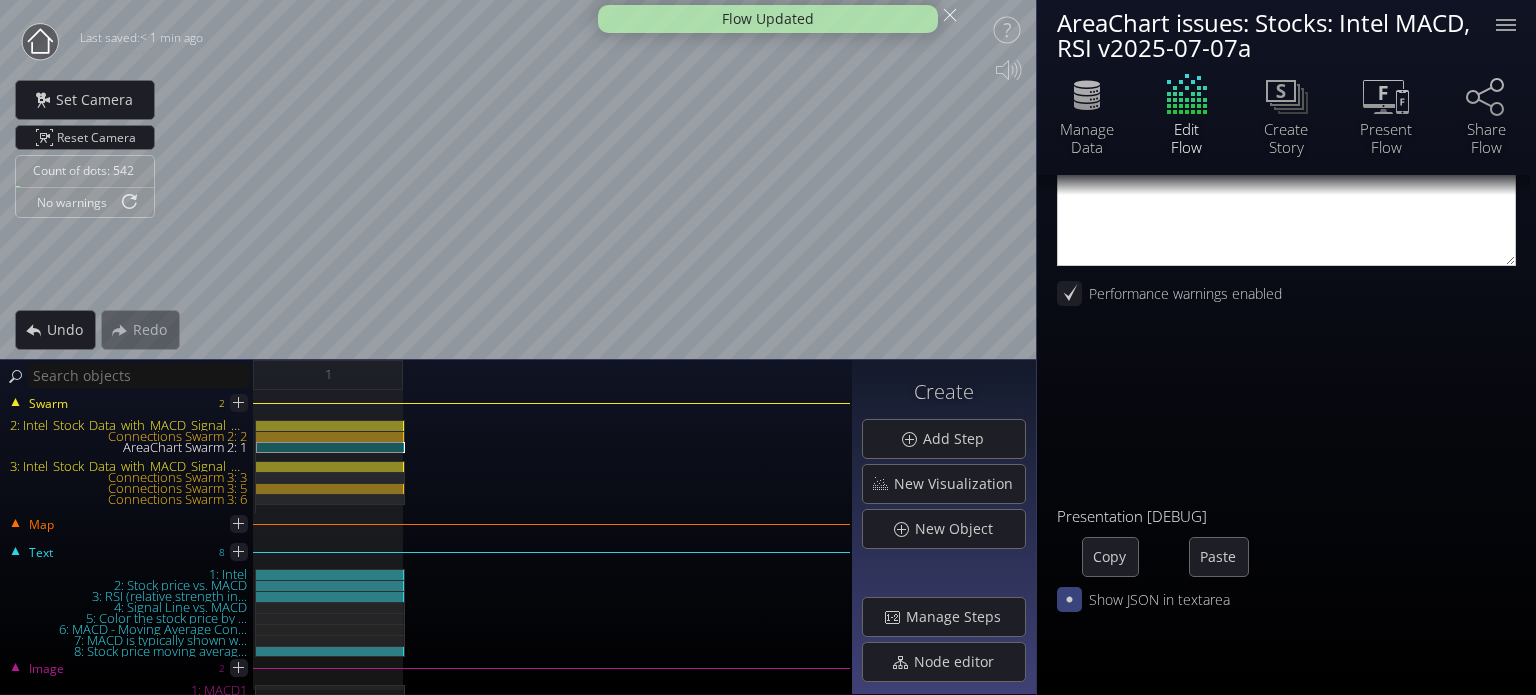 click at bounding box center (1069, 599) 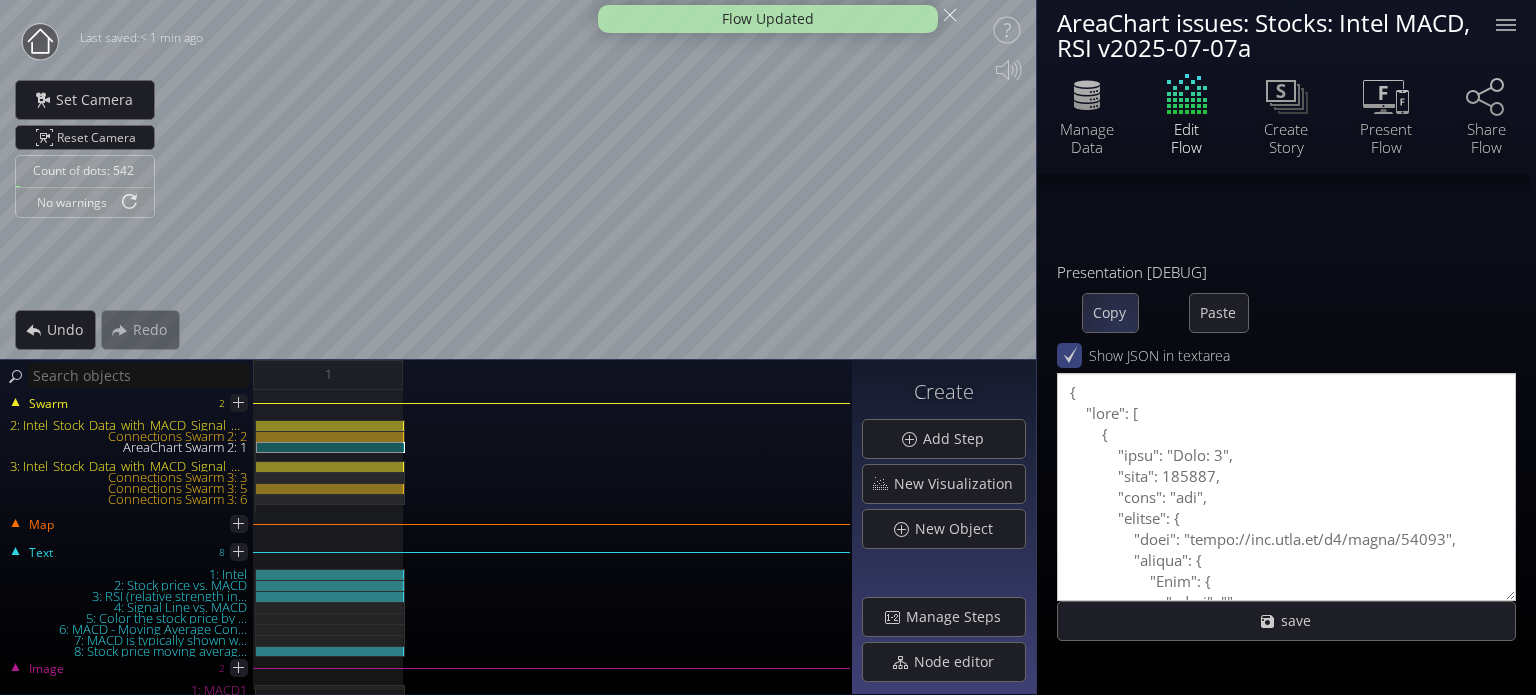 scroll, scrollTop: 1436, scrollLeft: 0, axis: vertical 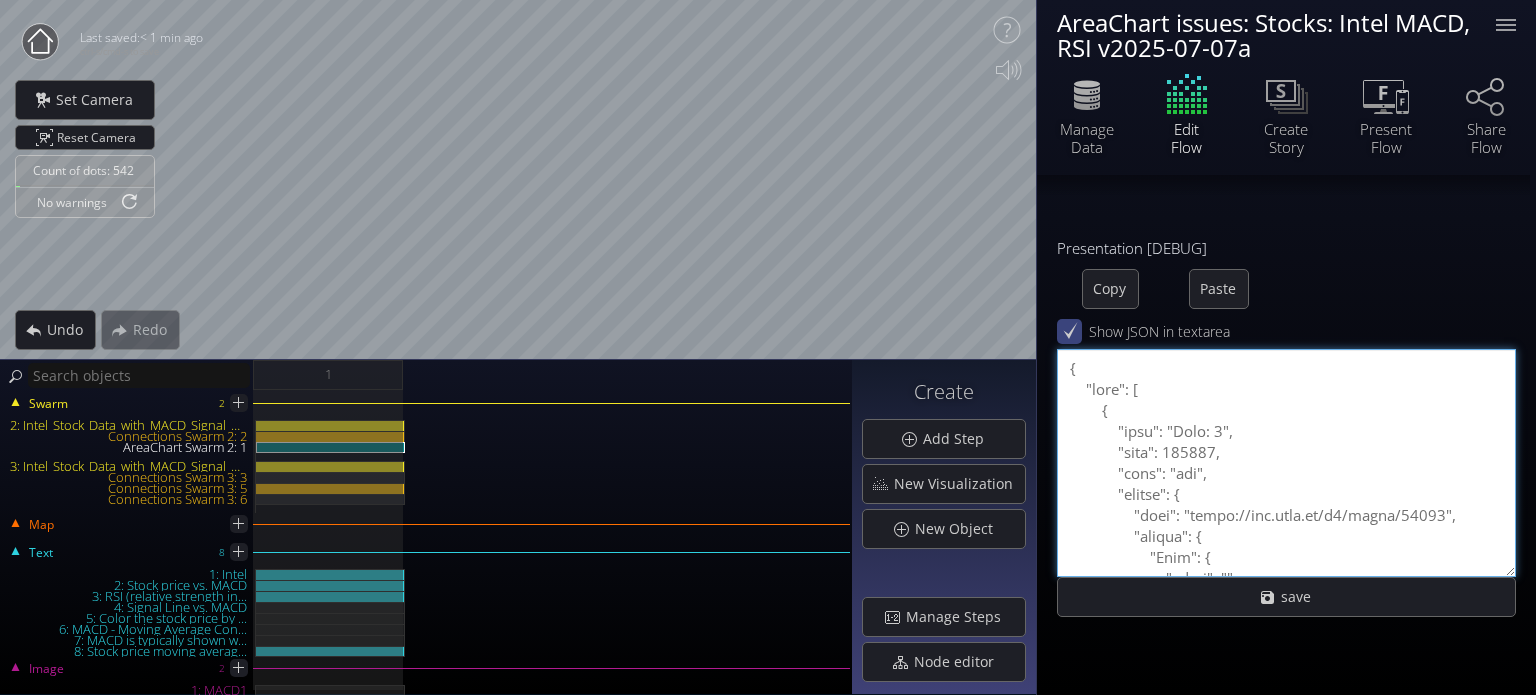 click at bounding box center [1286, 463] 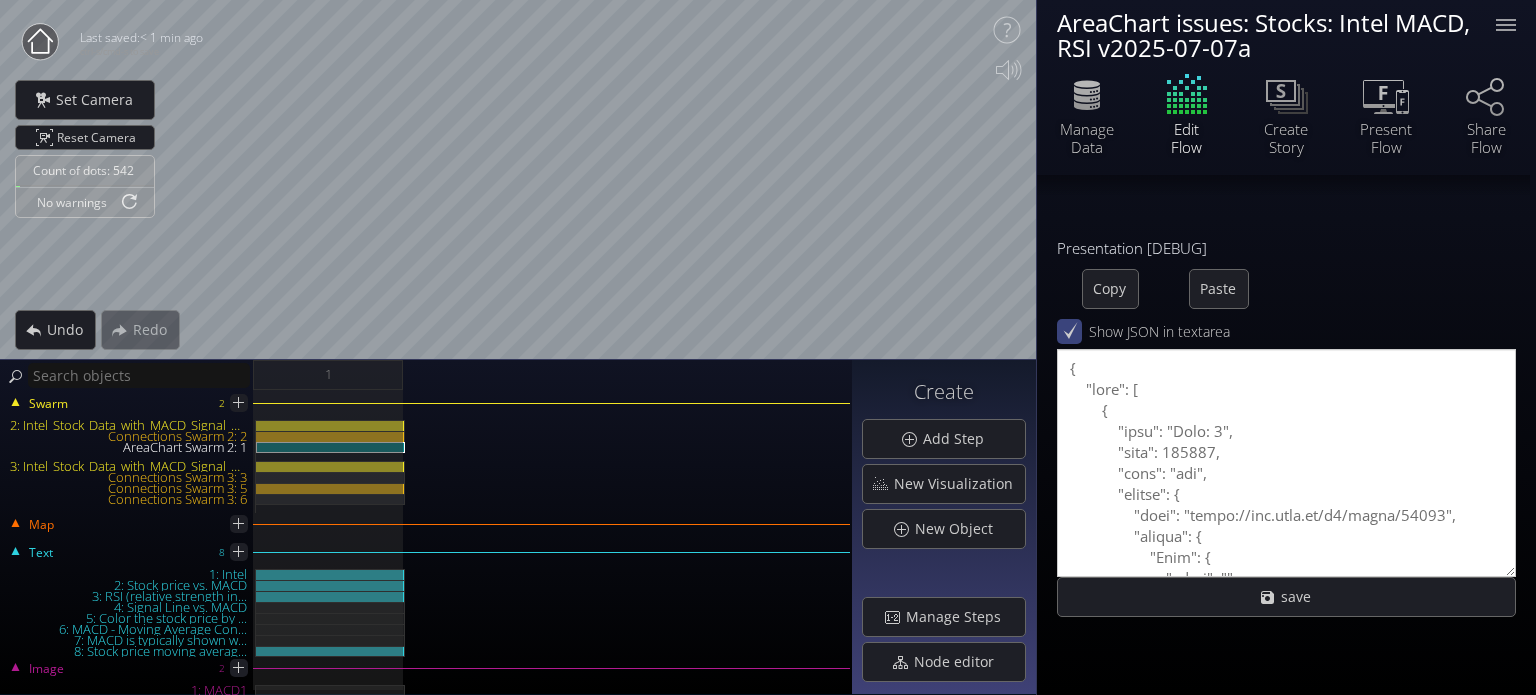 scroll, scrollTop: 128844, scrollLeft: 0, axis: vertical 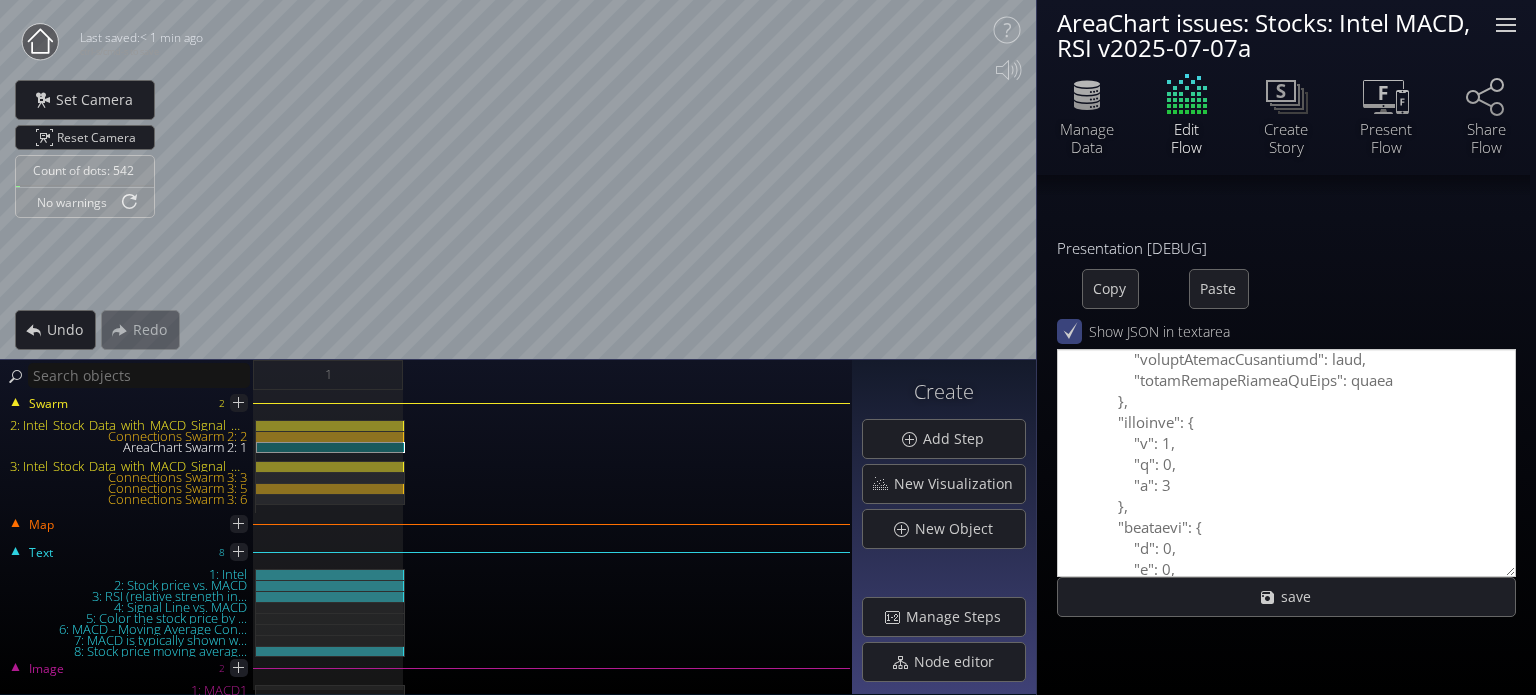 click at bounding box center [1506, 25] 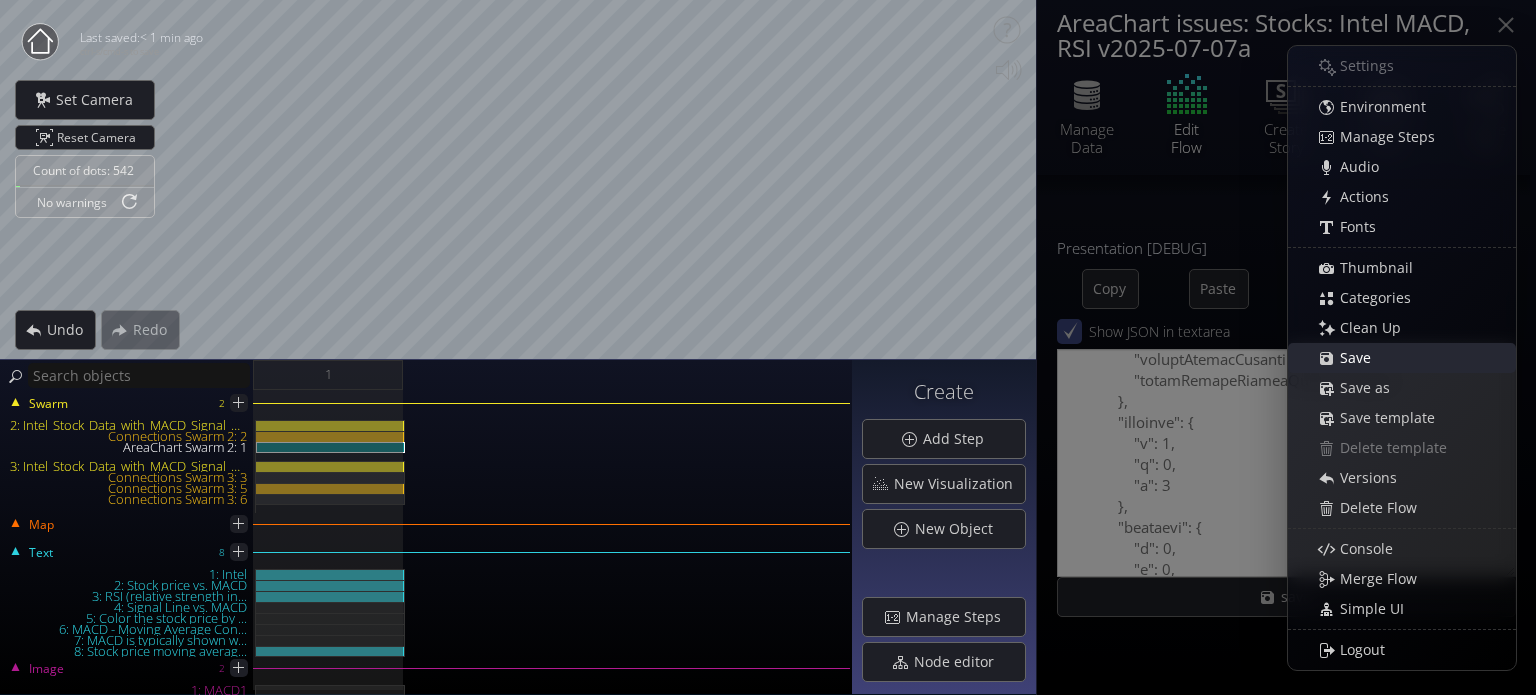 click on "Save" at bounding box center (1361, 358) 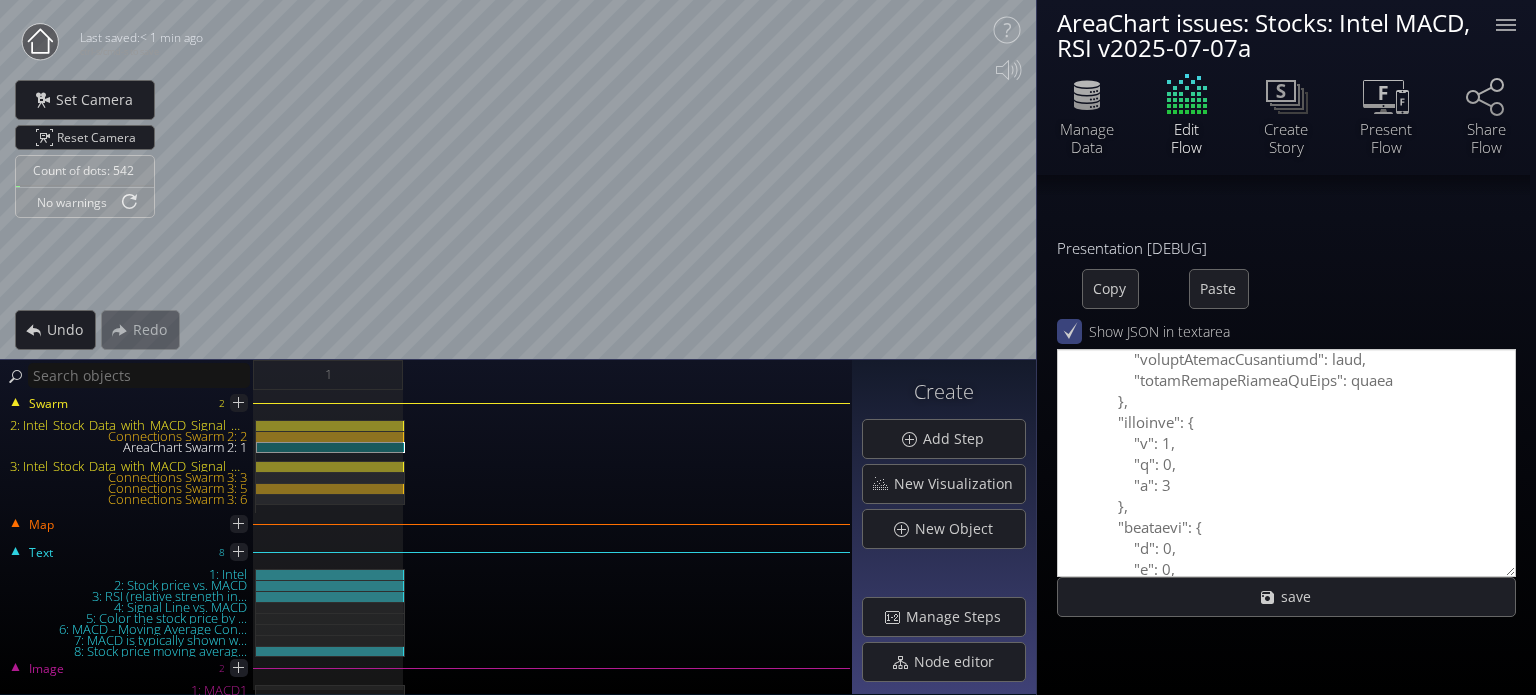 click on "3: Intel_Stock_Data_with_MACD_Signal_Distance.csv" at bounding box center (128, 466) 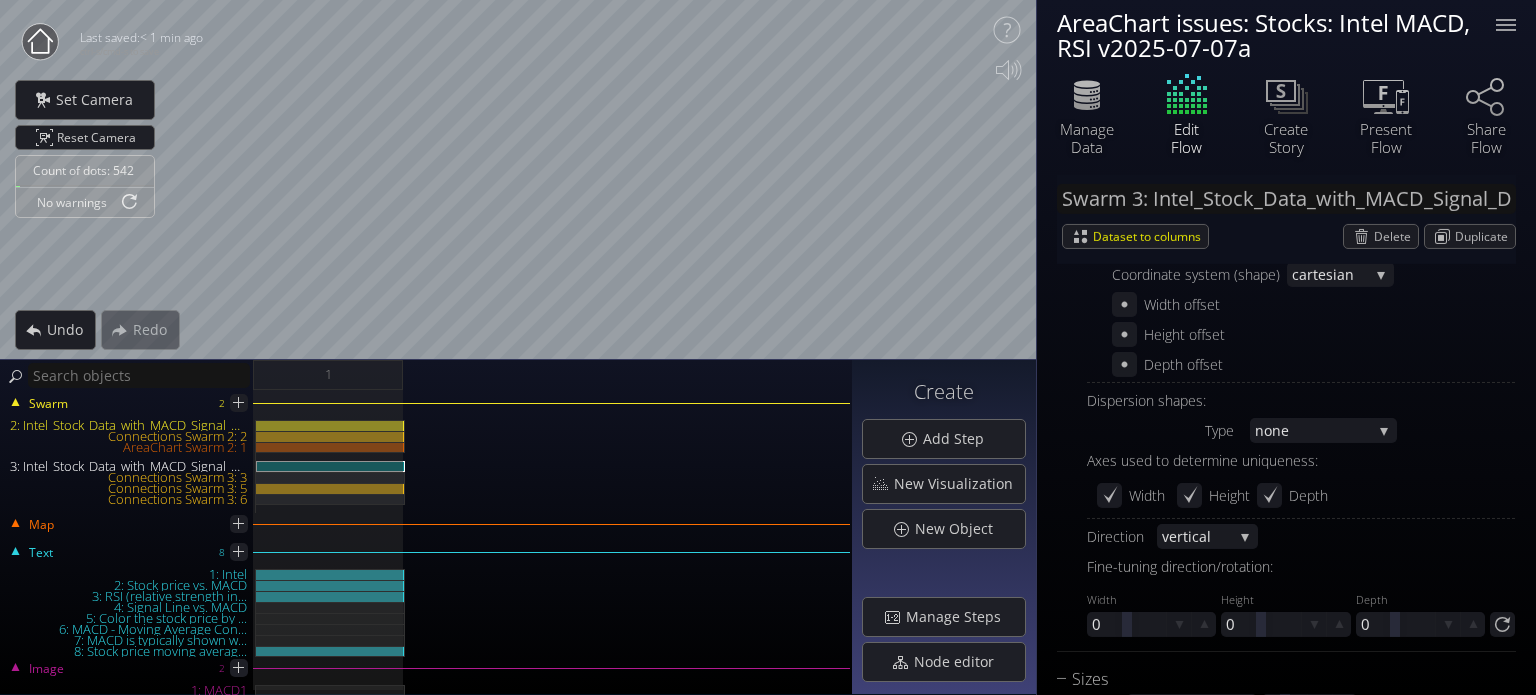 scroll, scrollTop: 0, scrollLeft: 0, axis: both 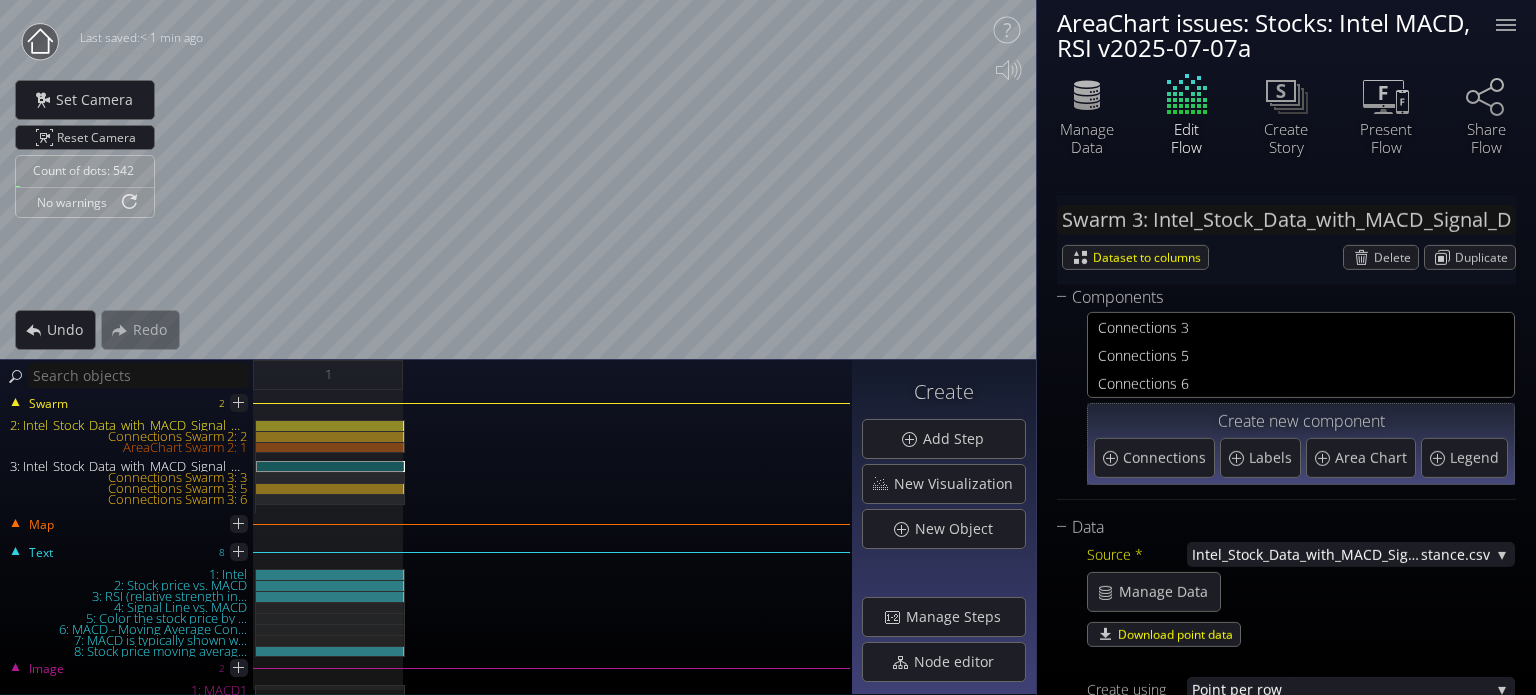 click on "3: Intel_Stock_Data_with_MACD_Signal_Distance.csv" at bounding box center [128, 466] 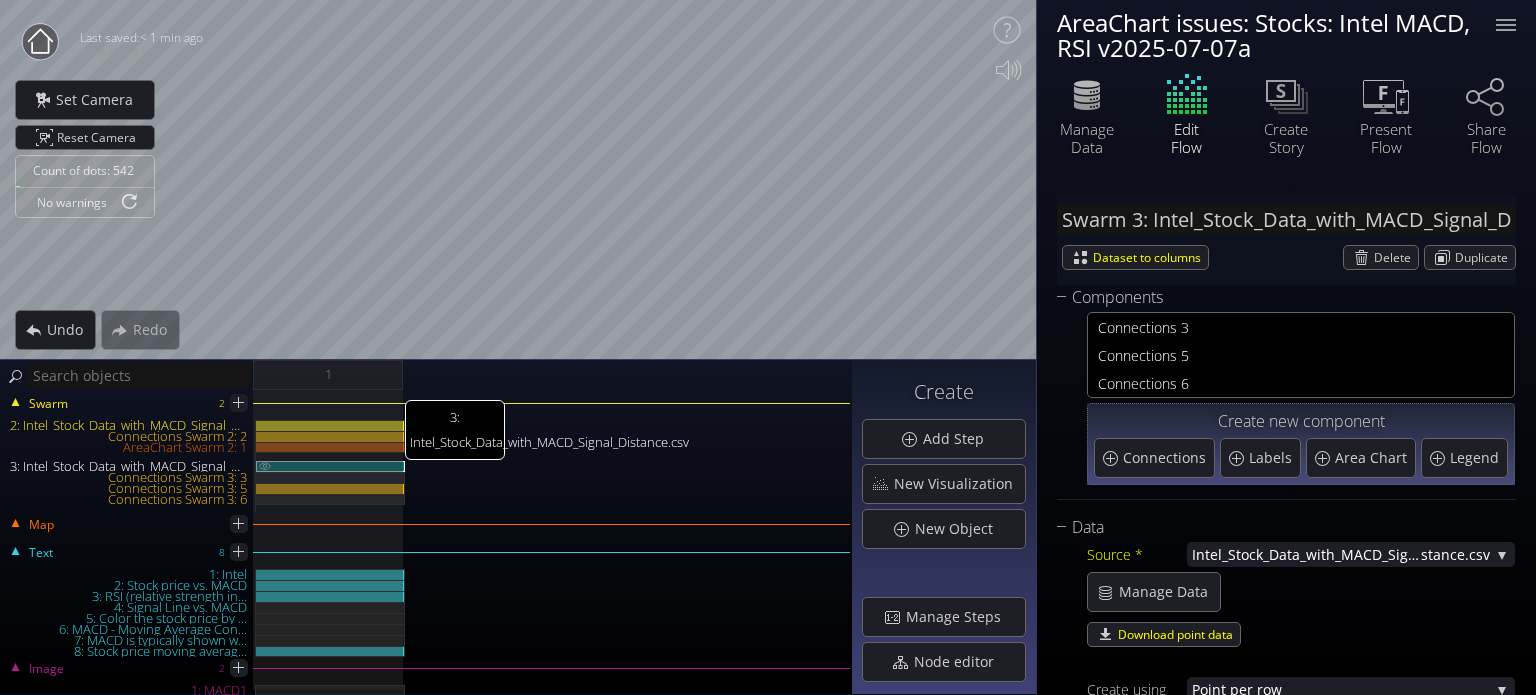 click at bounding box center (265, 465) 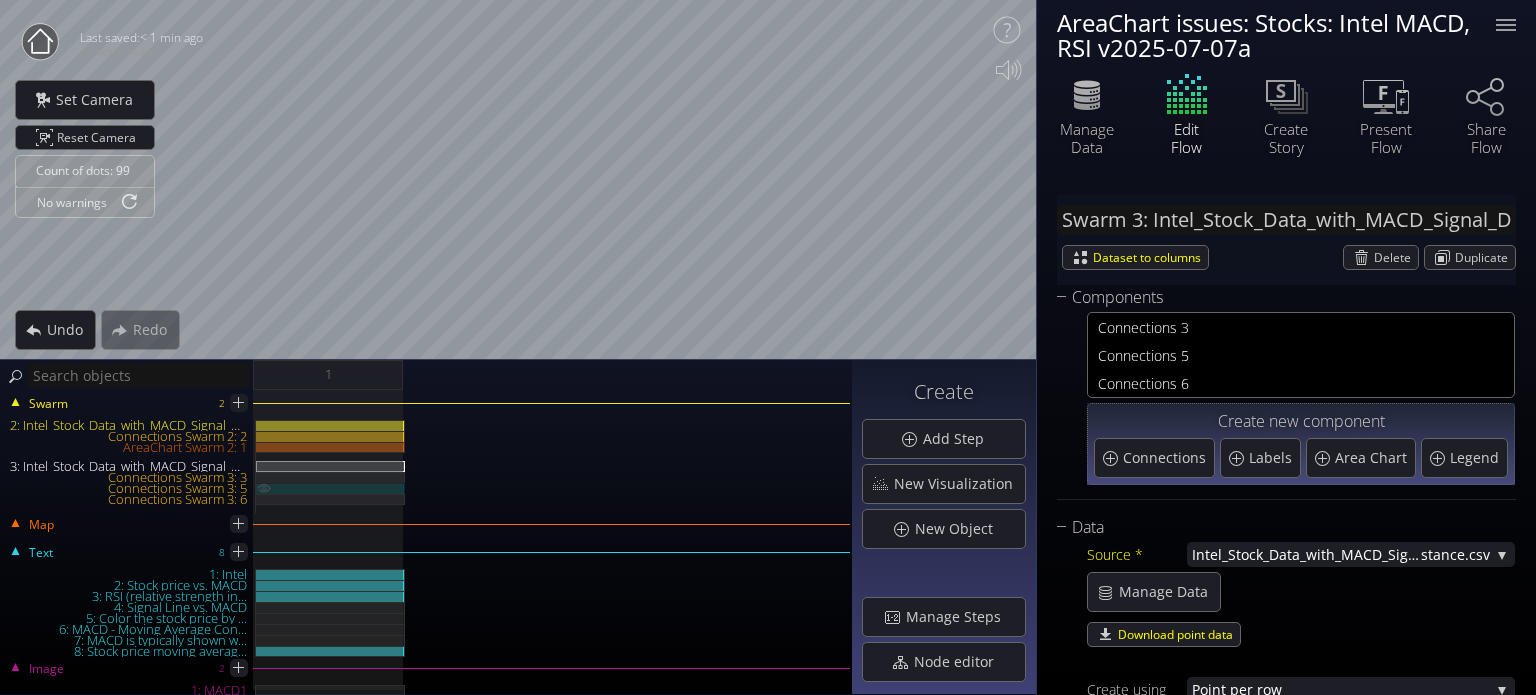 click at bounding box center (264, 488) 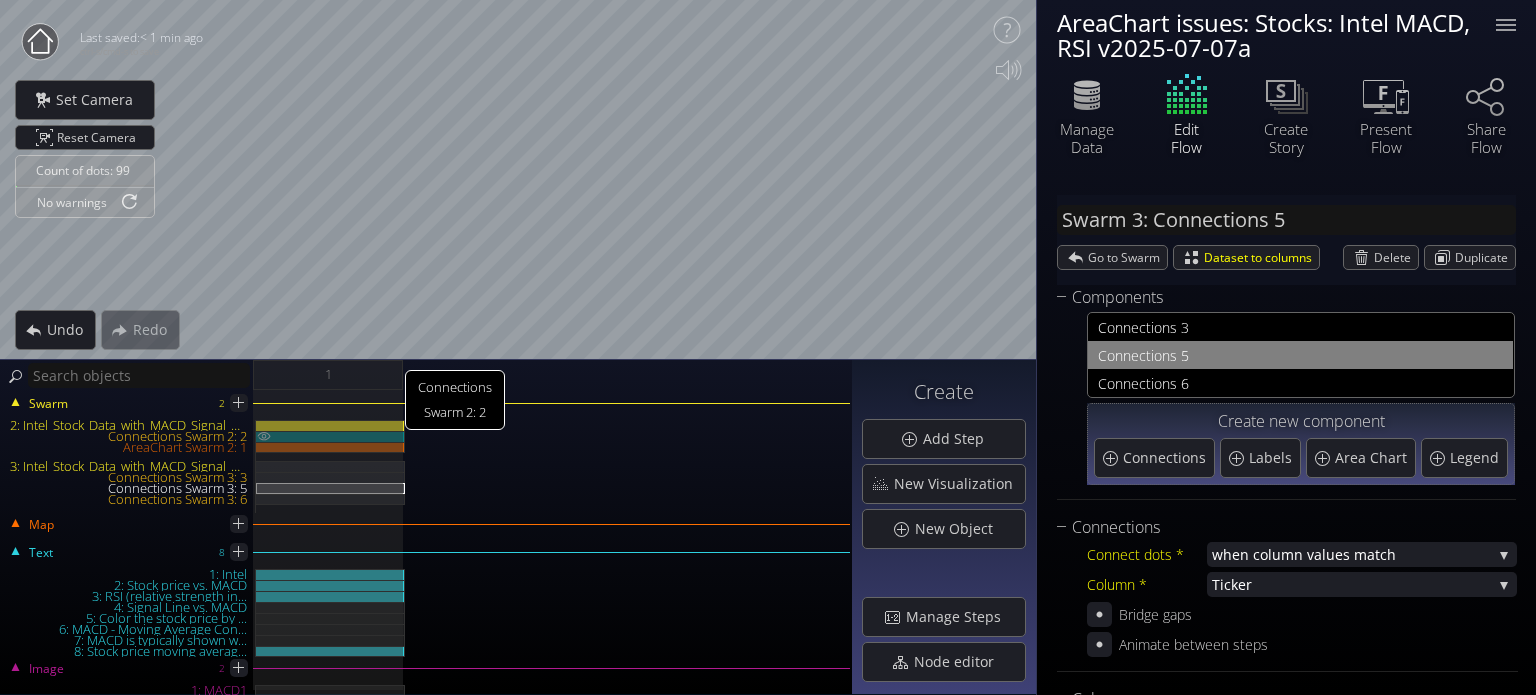 click on "Connections Swarm 2:  2" at bounding box center (330, 436) 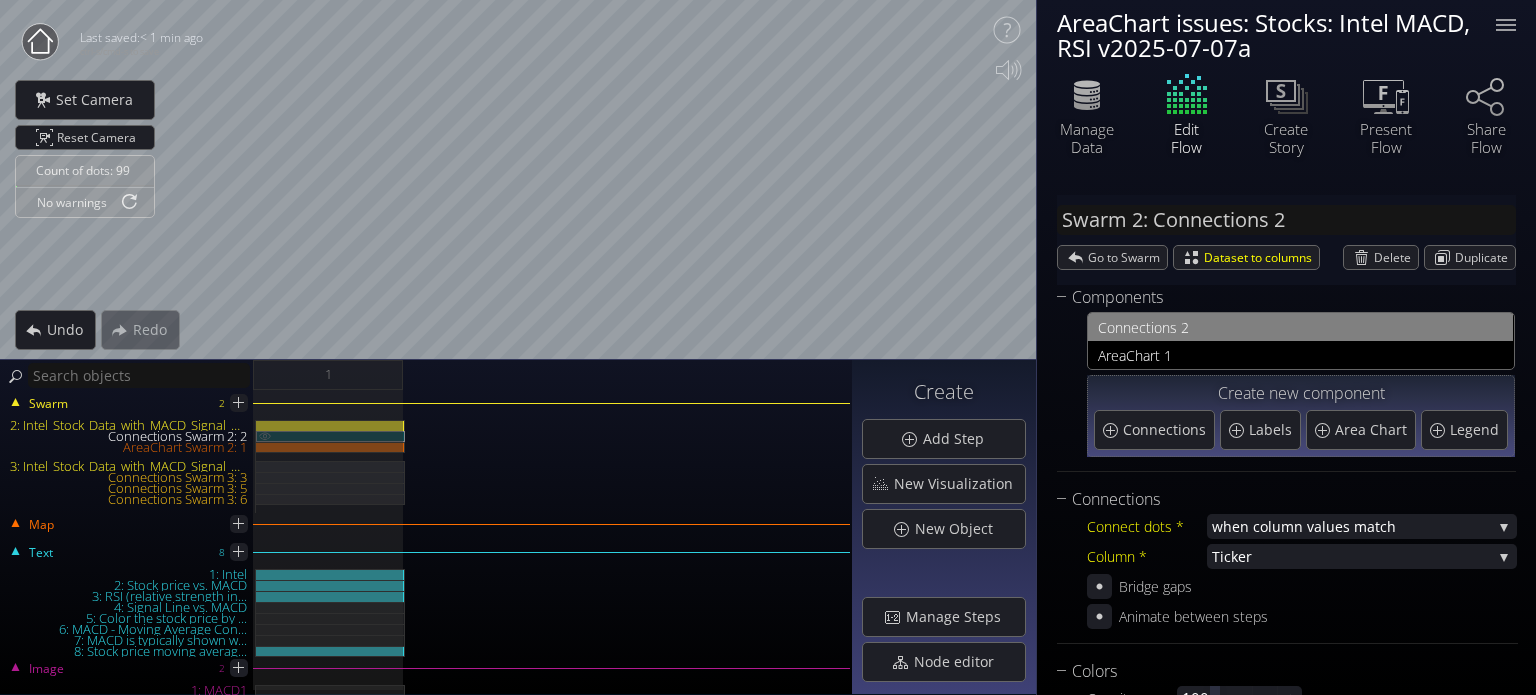 click on "Connections Swarm 2:  2" at bounding box center [330, 436] 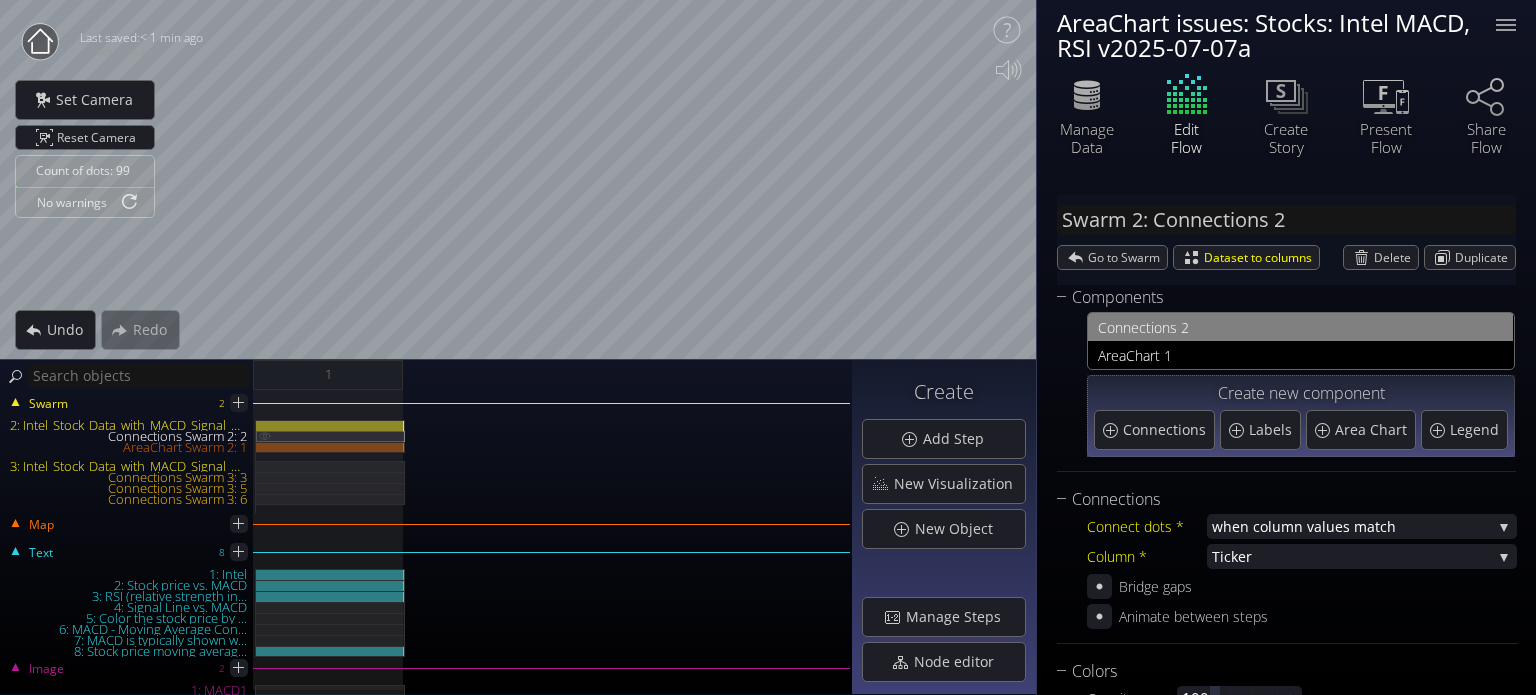 click on "Connections Swarm 2:  2" at bounding box center [330, 436] 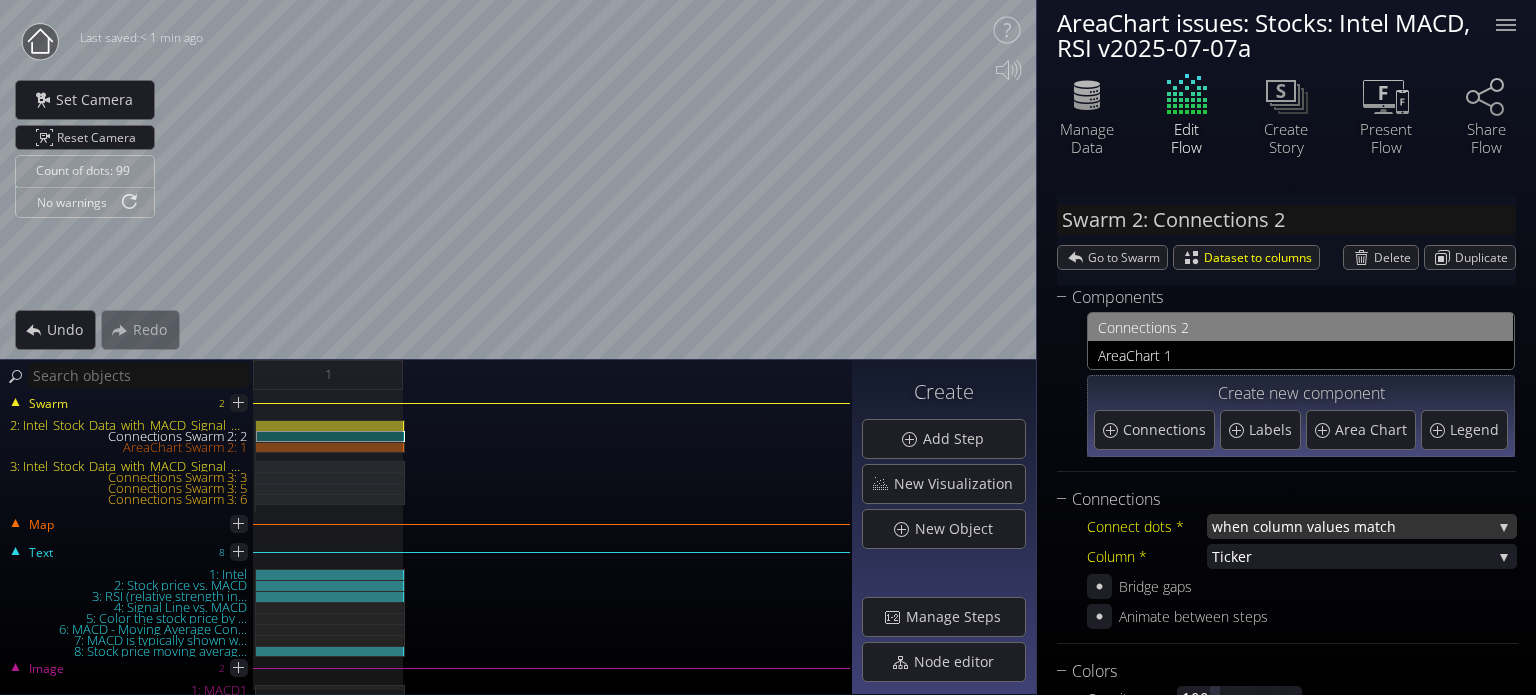 click on "when column va" at bounding box center (1267, 526) 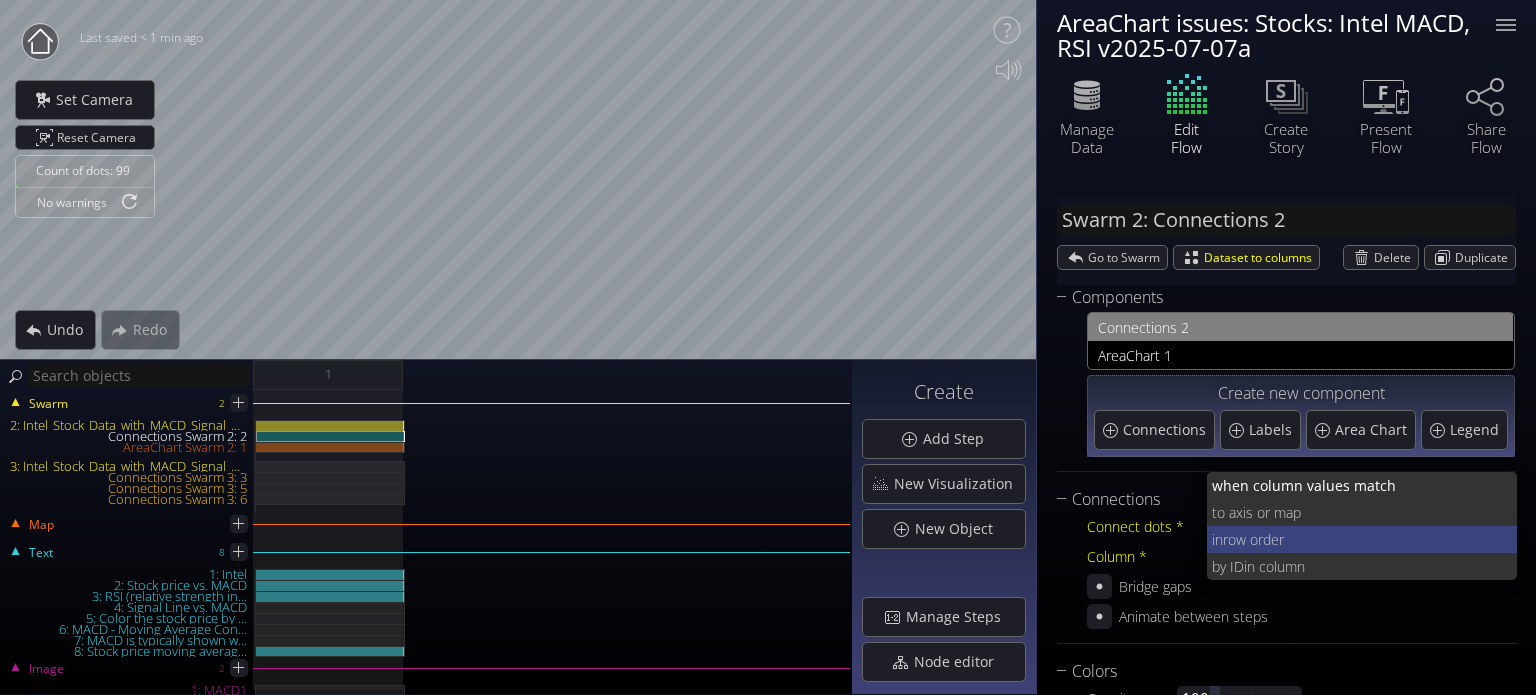 click on "row order" at bounding box center [1412, 485] 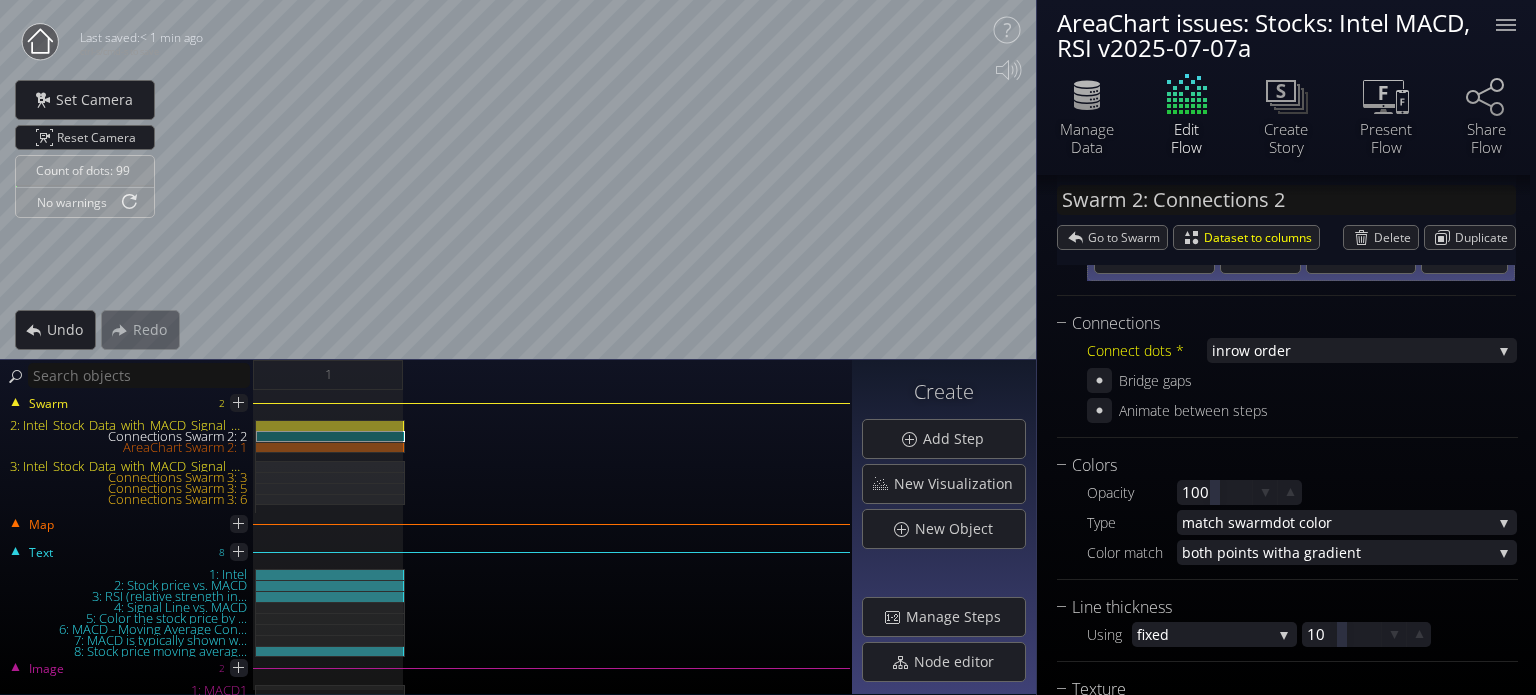 scroll, scrollTop: 112, scrollLeft: 0, axis: vertical 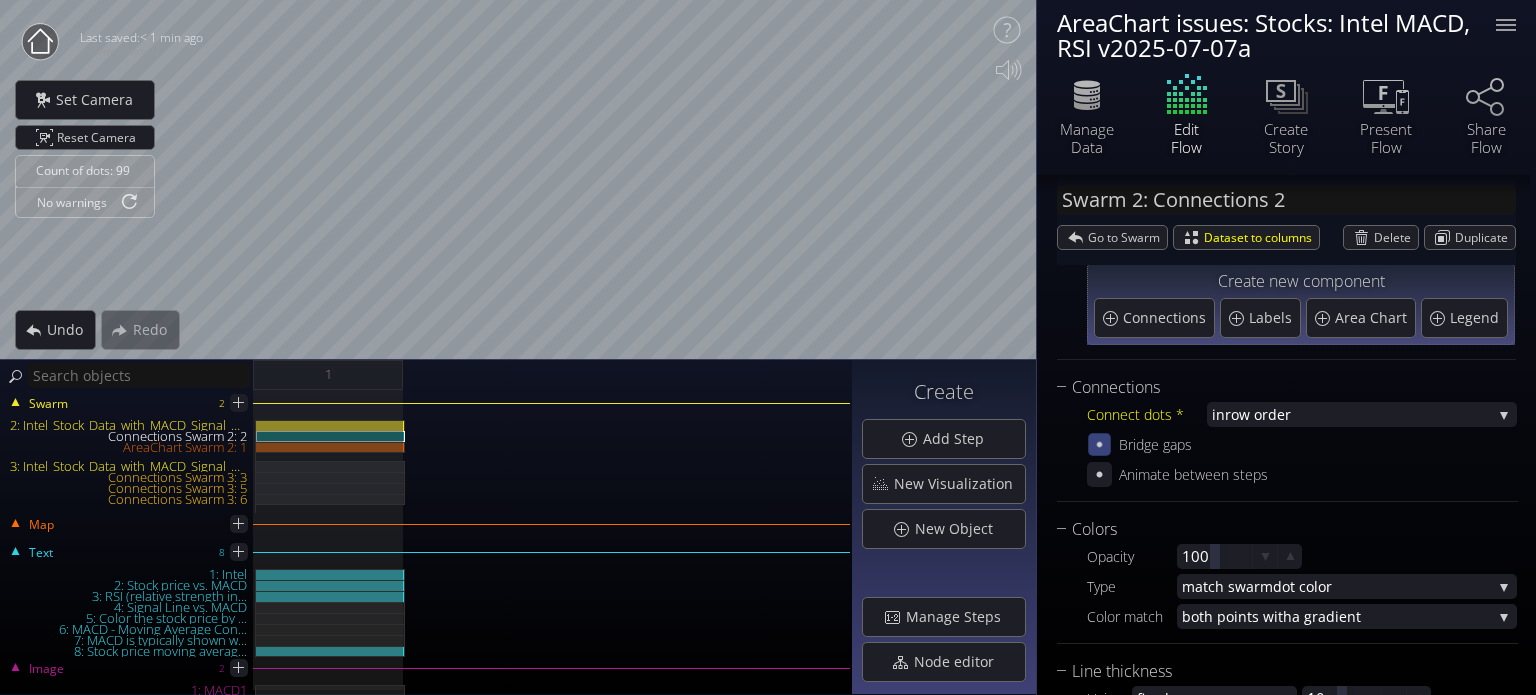 click at bounding box center [1099, 444] 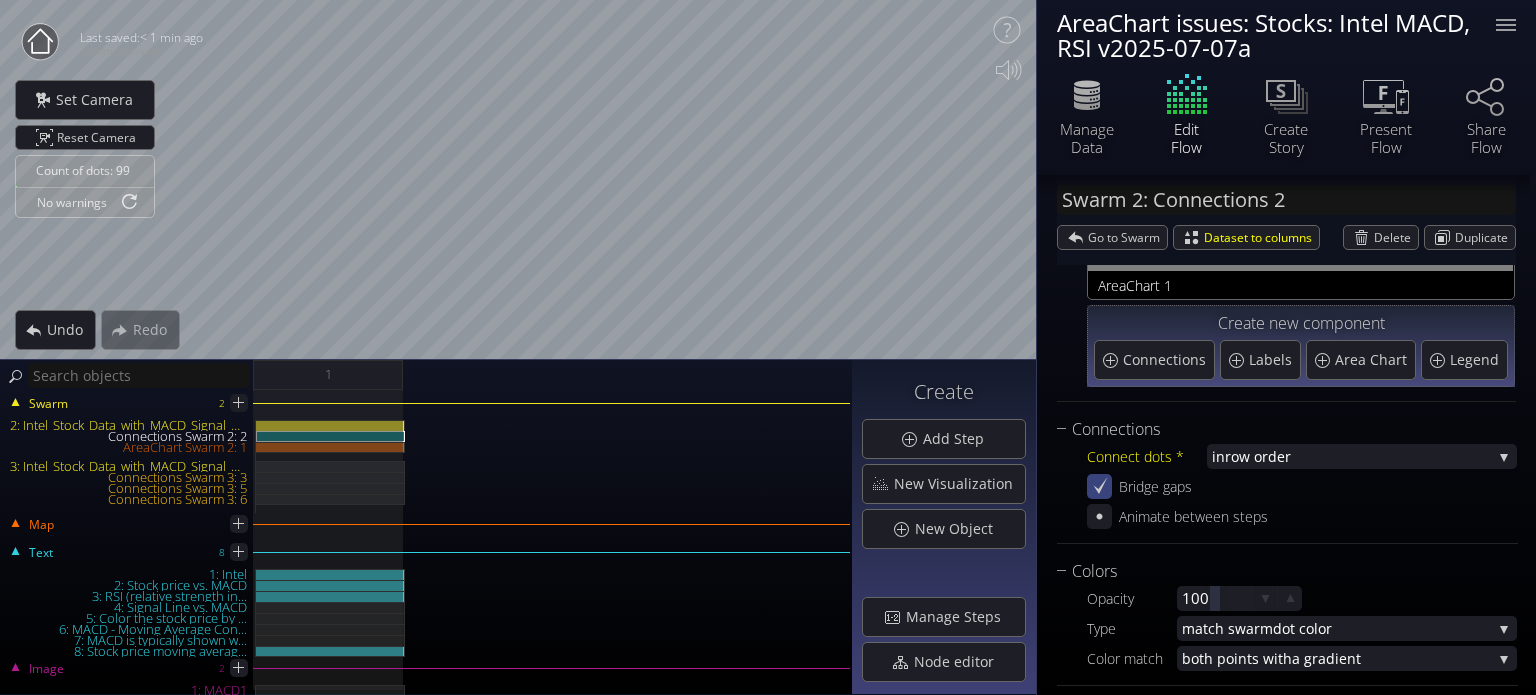 scroll, scrollTop: 12, scrollLeft: 0, axis: vertical 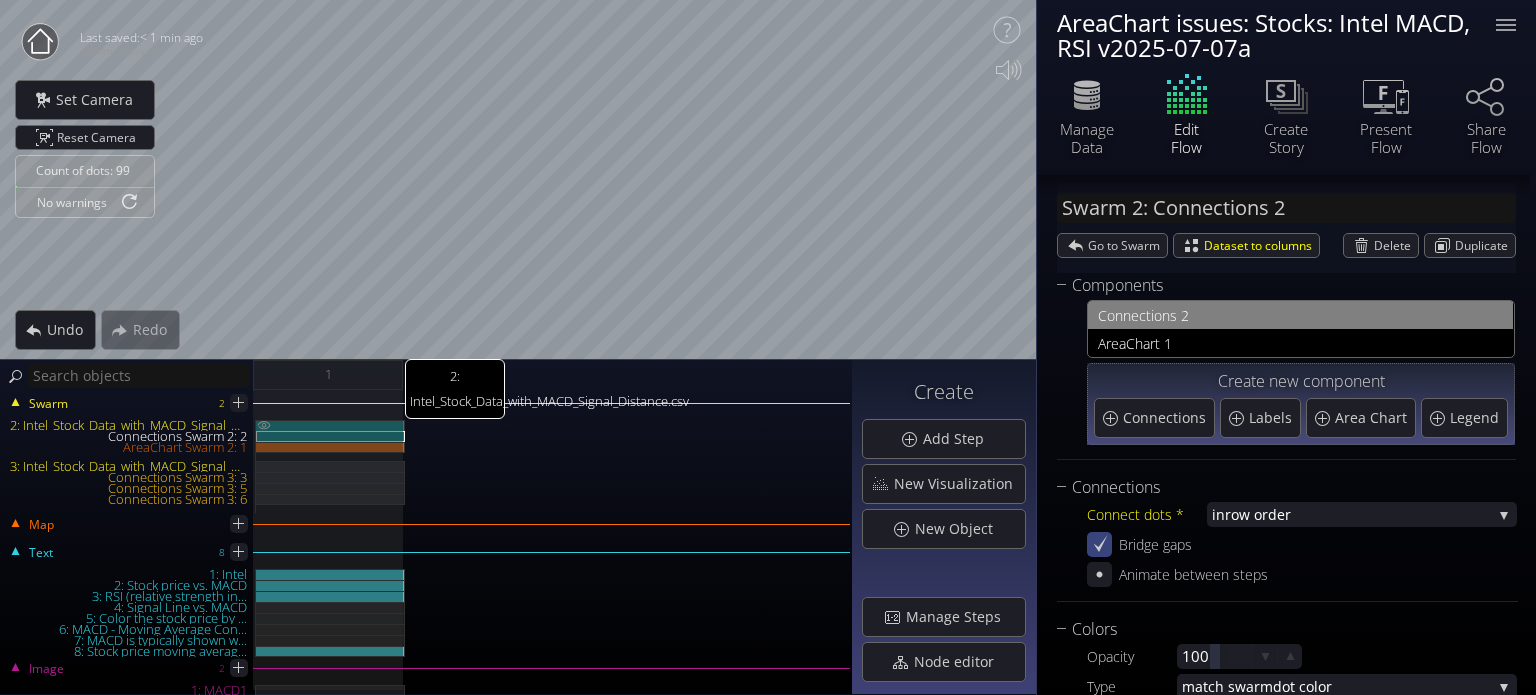 click at bounding box center (264, 425) 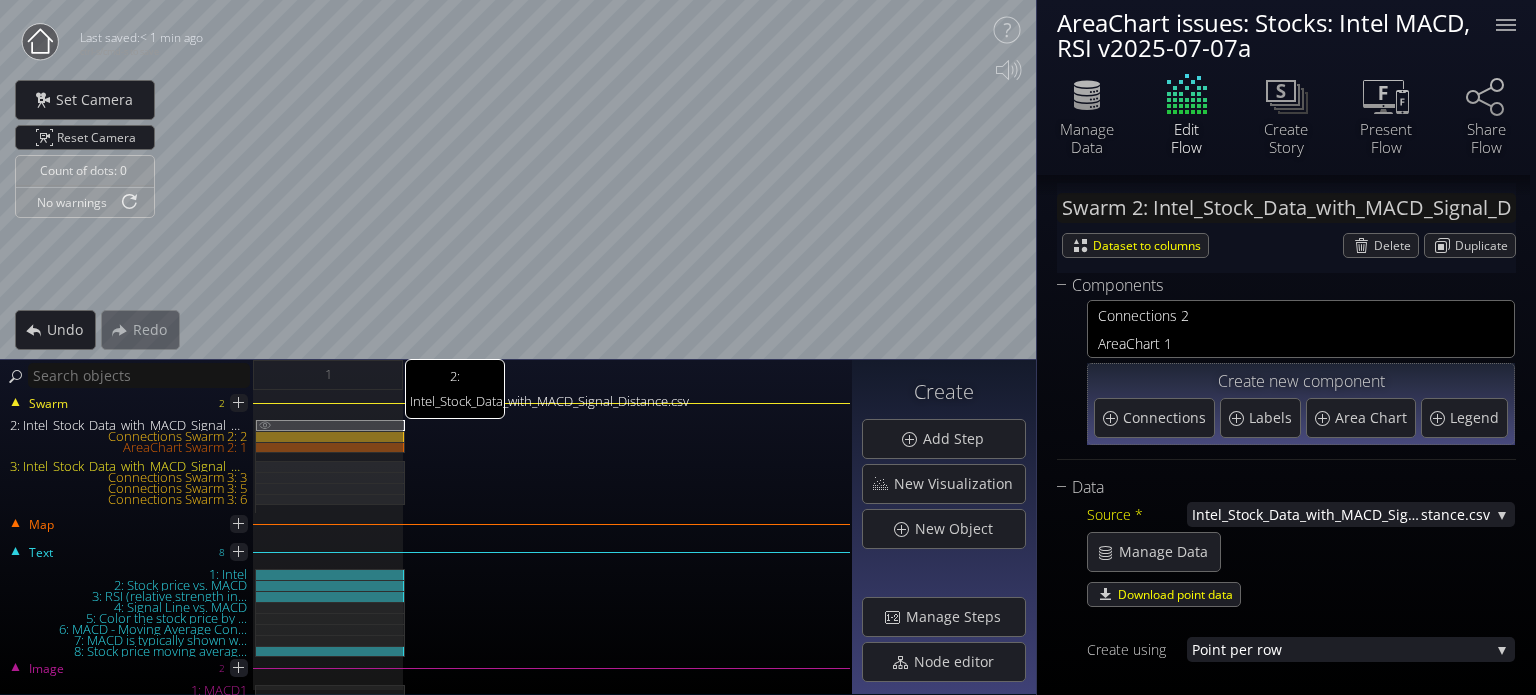 click at bounding box center [265, 424] 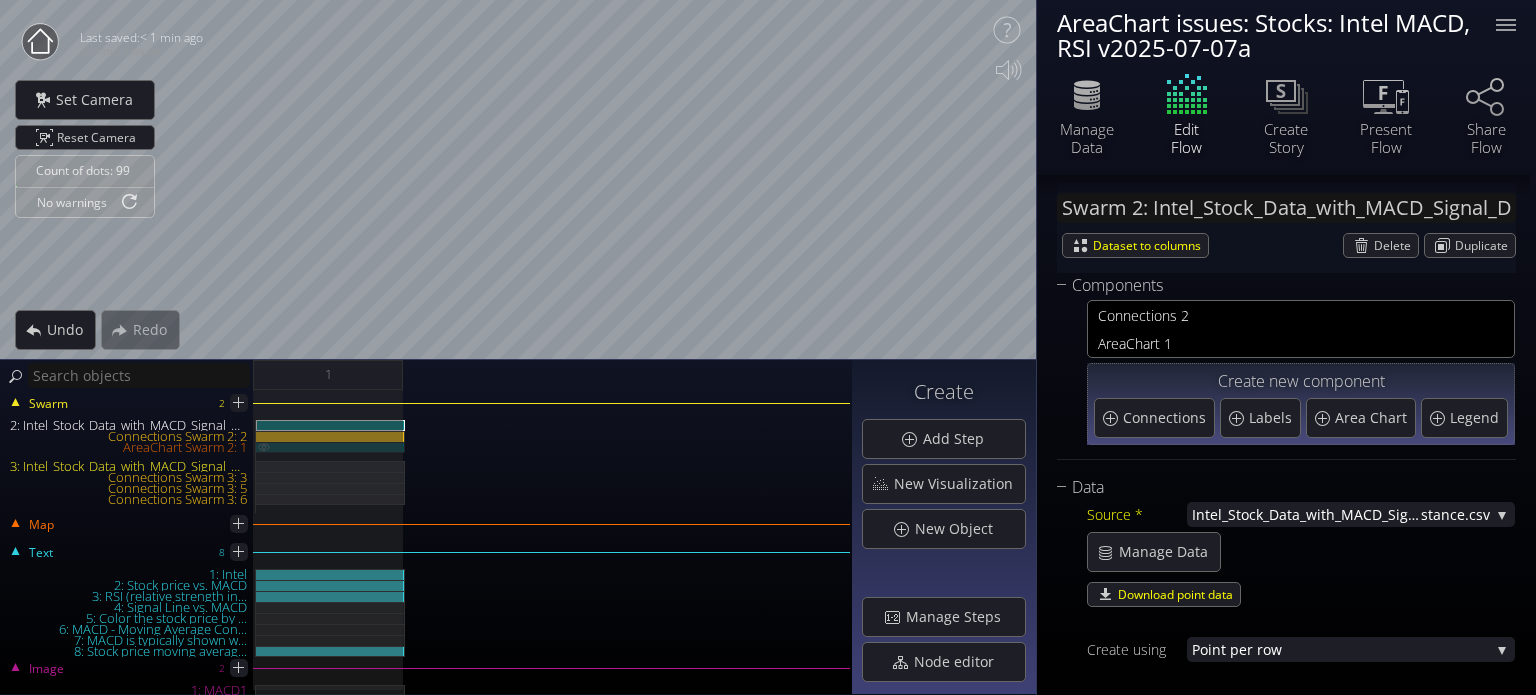 click at bounding box center [264, 446] 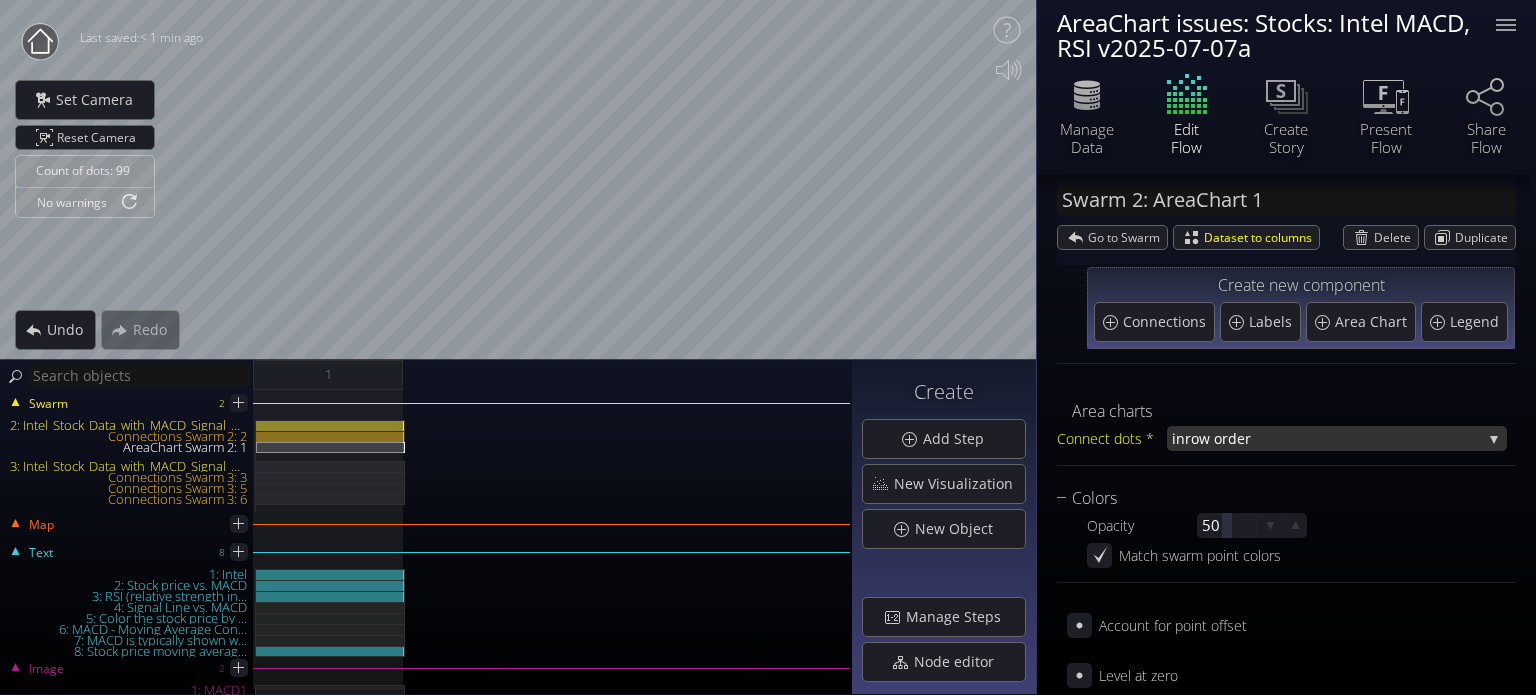 scroll, scrollTop: 135, scrollLeft: 0, axis: vertical 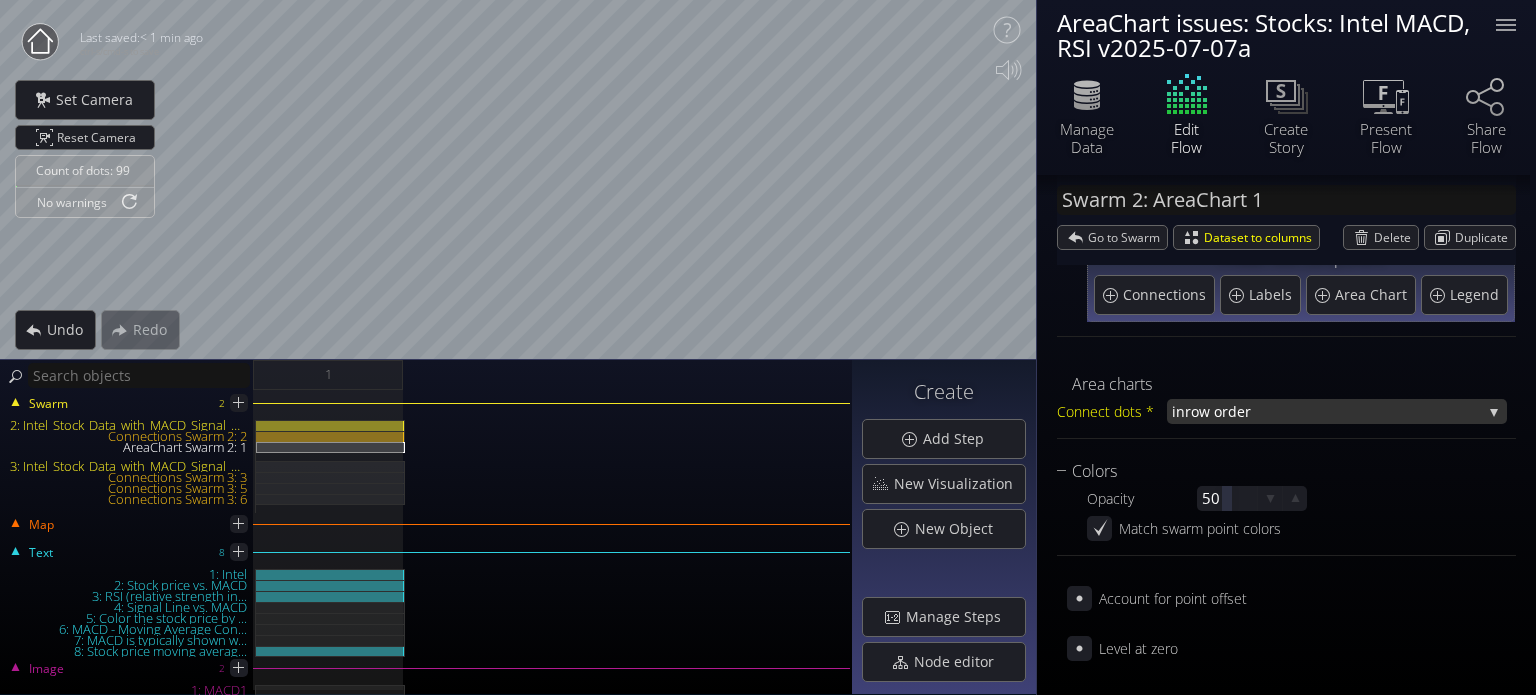click on "row order" at bounding box center (1333, 411) 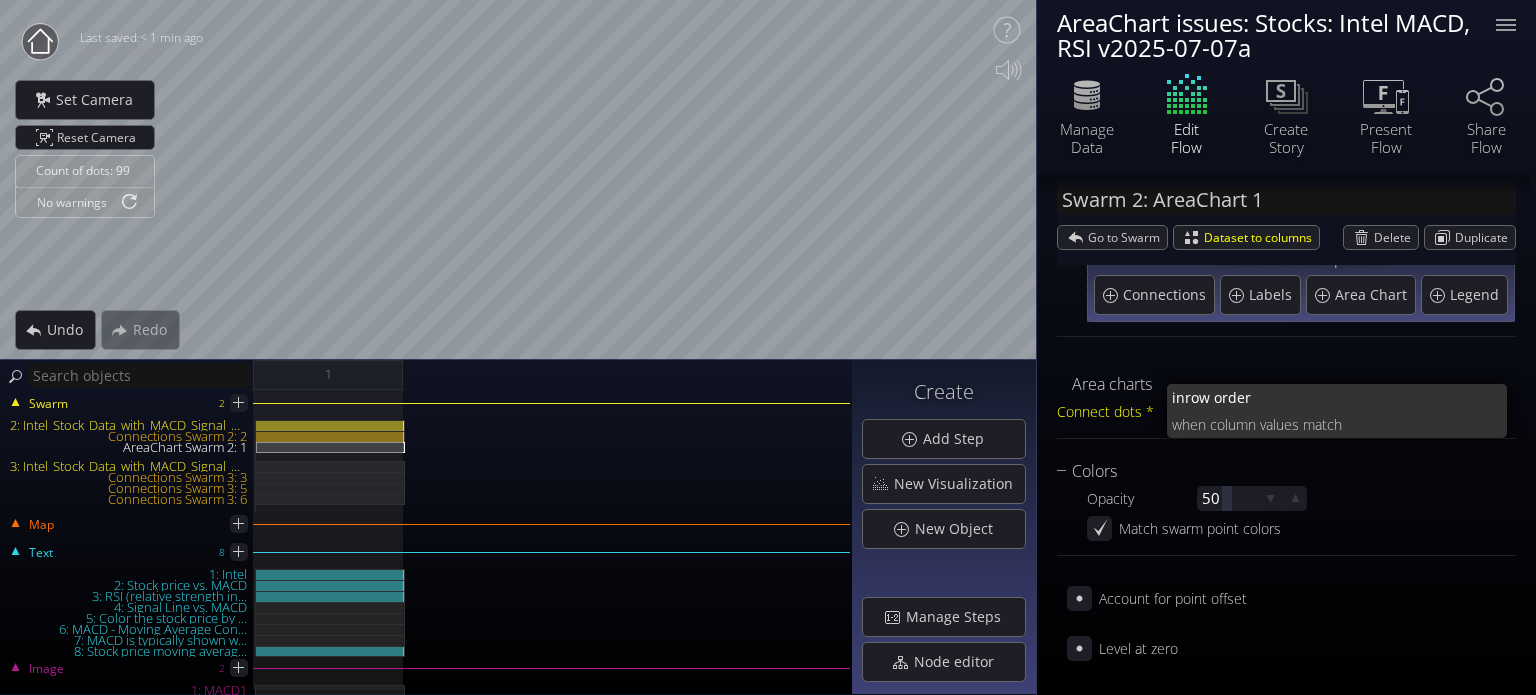 click on "lues match" at bounding box center (1338, 397) 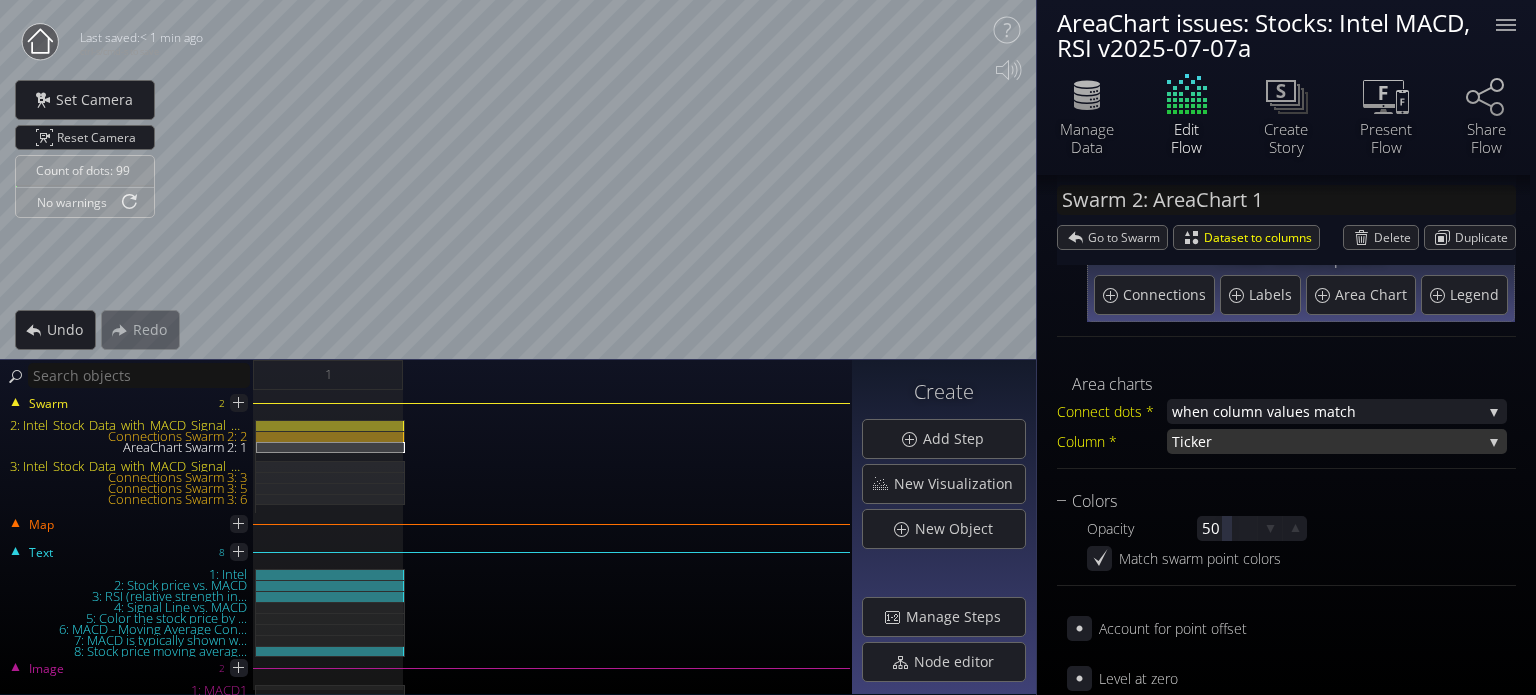 click on "cker" at bounding box center [1333, 441] 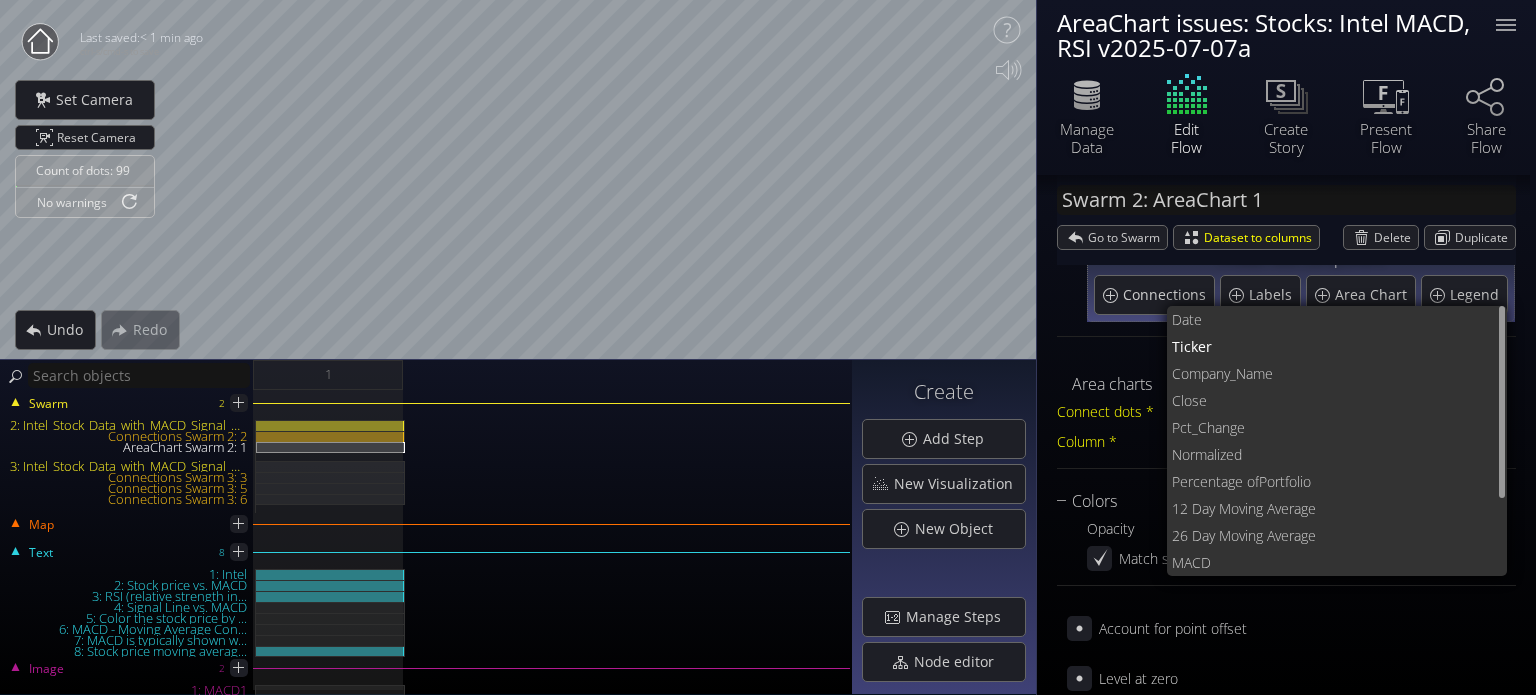 click on "Area charts
Connect dots *
when column va   lues match     in    row order   when column va   lues match
Column *
Ti   cker       Date   Ti   cker   Co   mpany_Name     Close     Pct_Change     Normalized   Percentage of    Portfolio   12 Day Movi   ng Average   26 Day Movi   ng Average     MACD   S   ignal Line     RSI     type   MACD_Signa   l_Distance" at bounding box center [1286, 428] 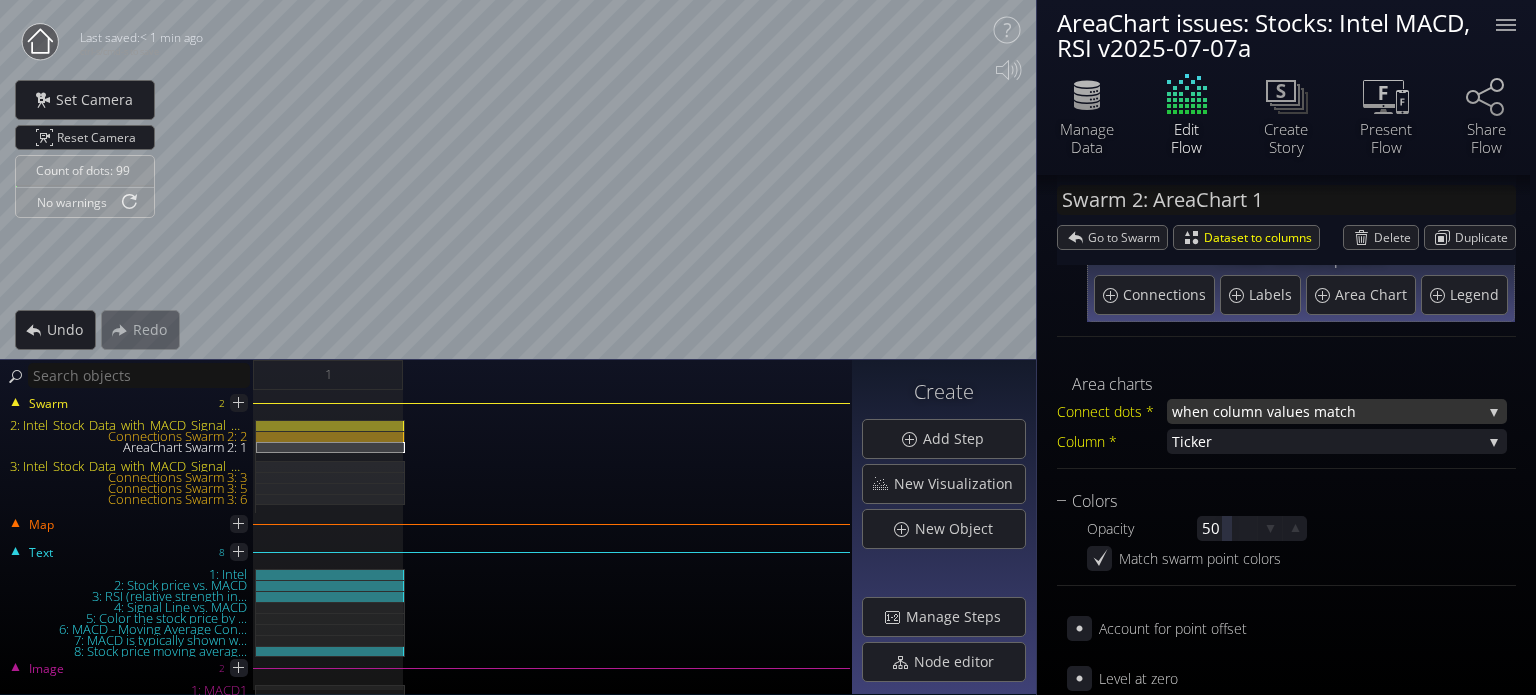 click on "when column va" at bounding box center [1227, 411] 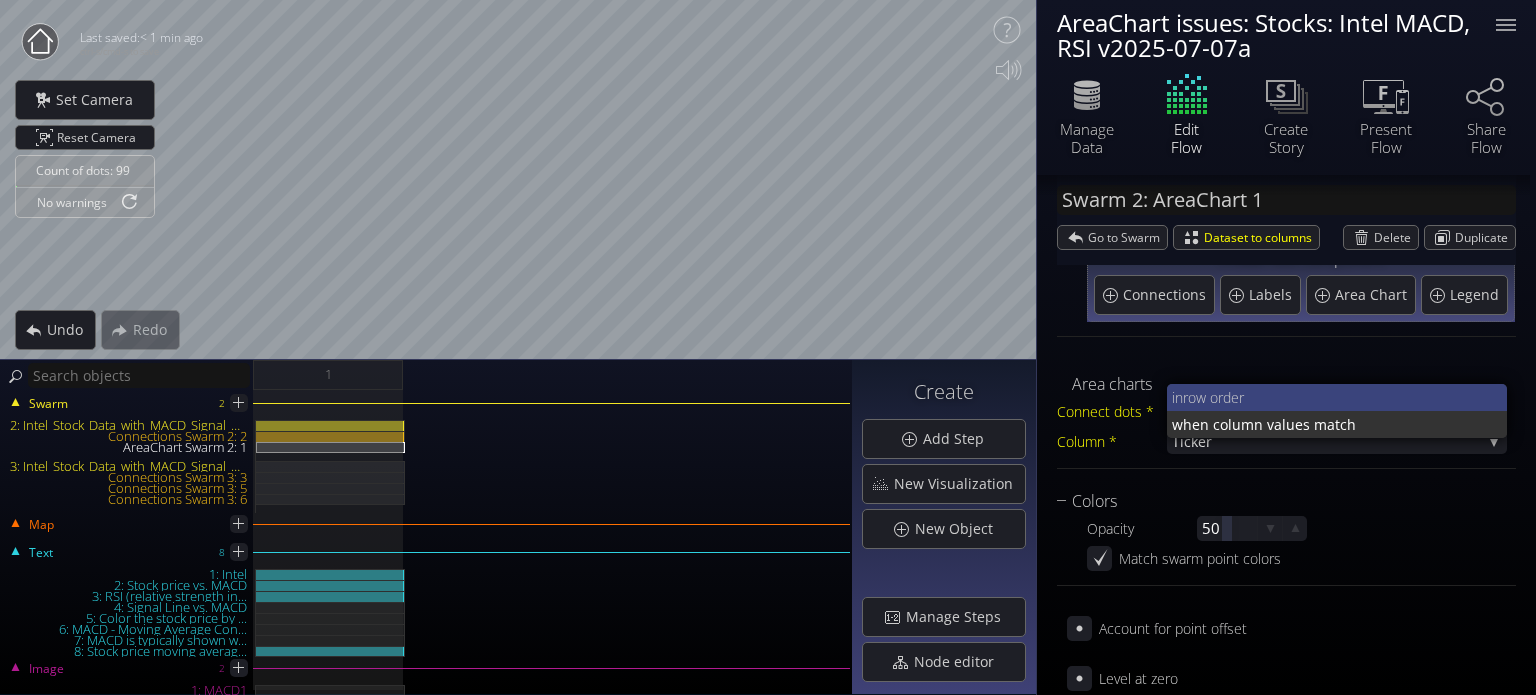 click on "row order" at bounding box center [1337, 397] 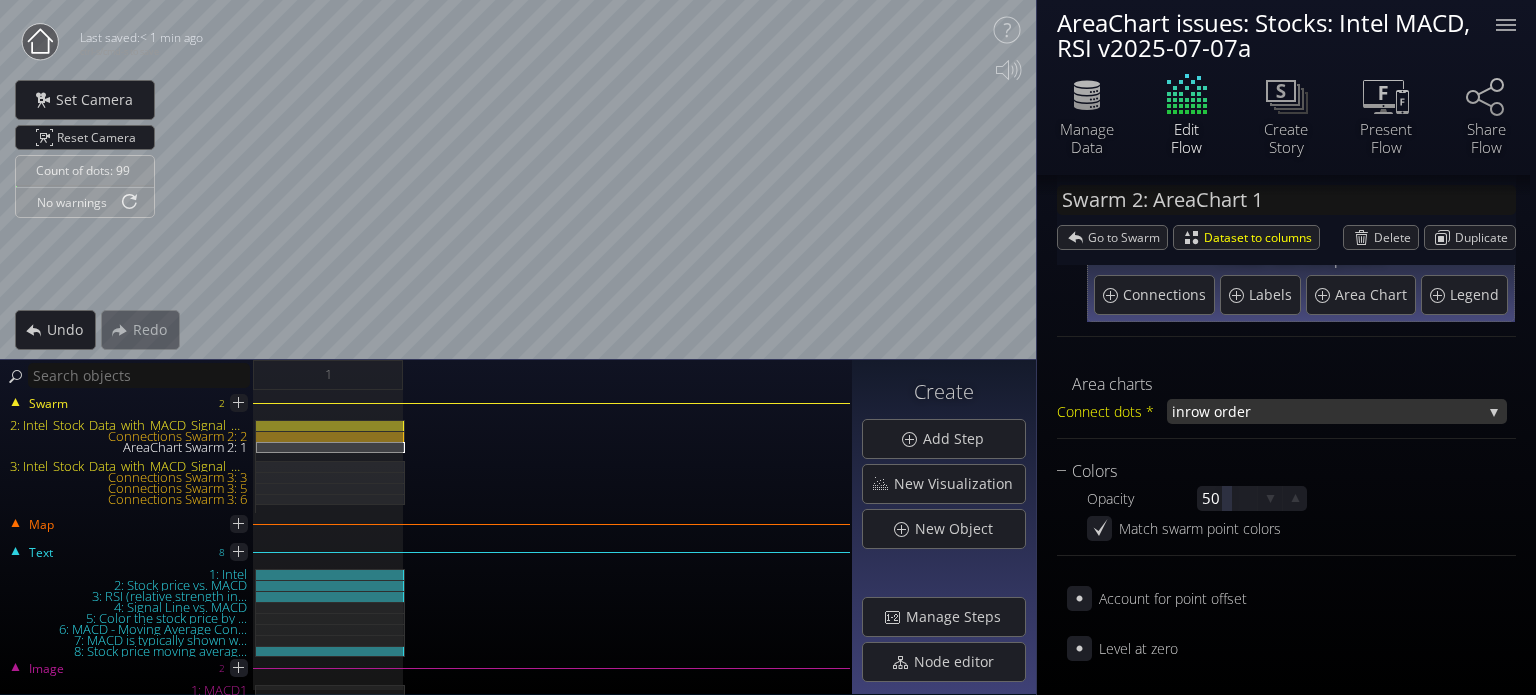 click on "row order" at bounding box center (1333, 411) 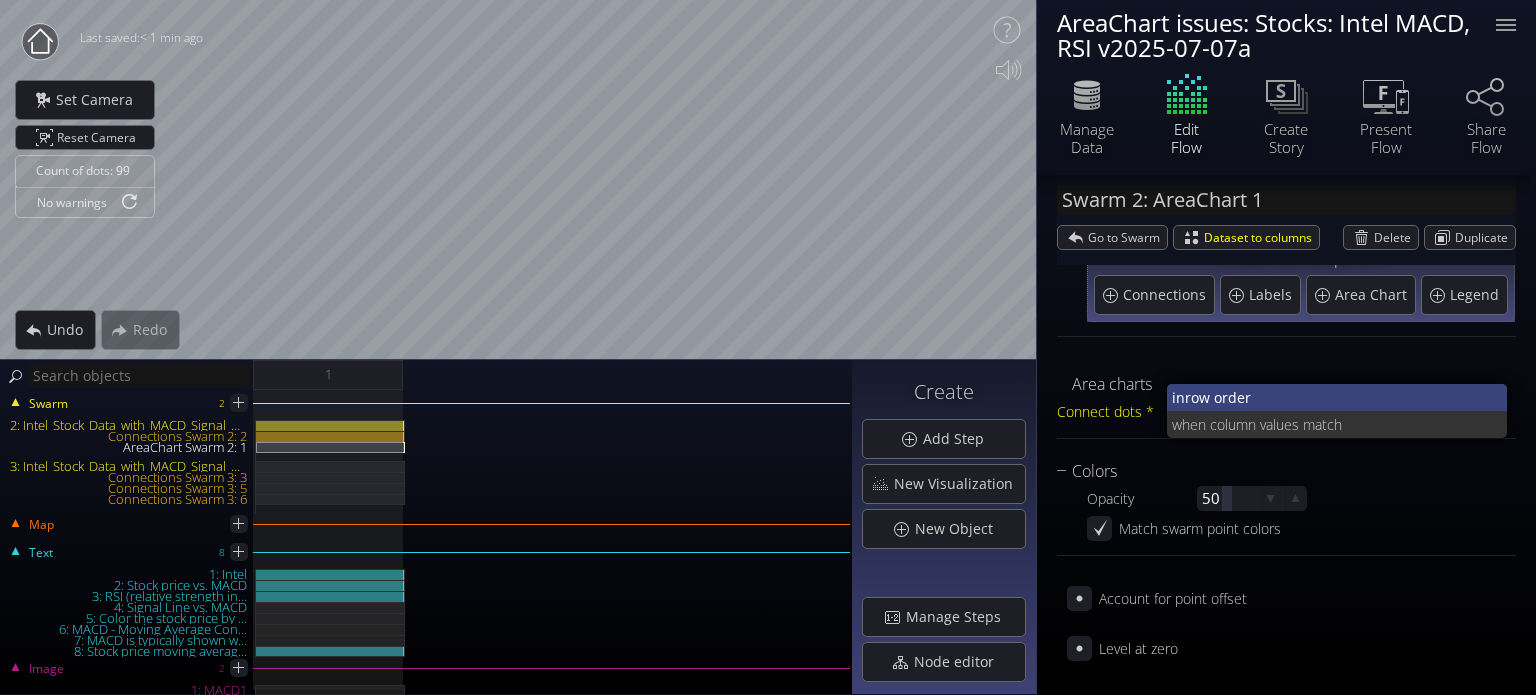 click on "row order" at bounding box center [1338, 397] 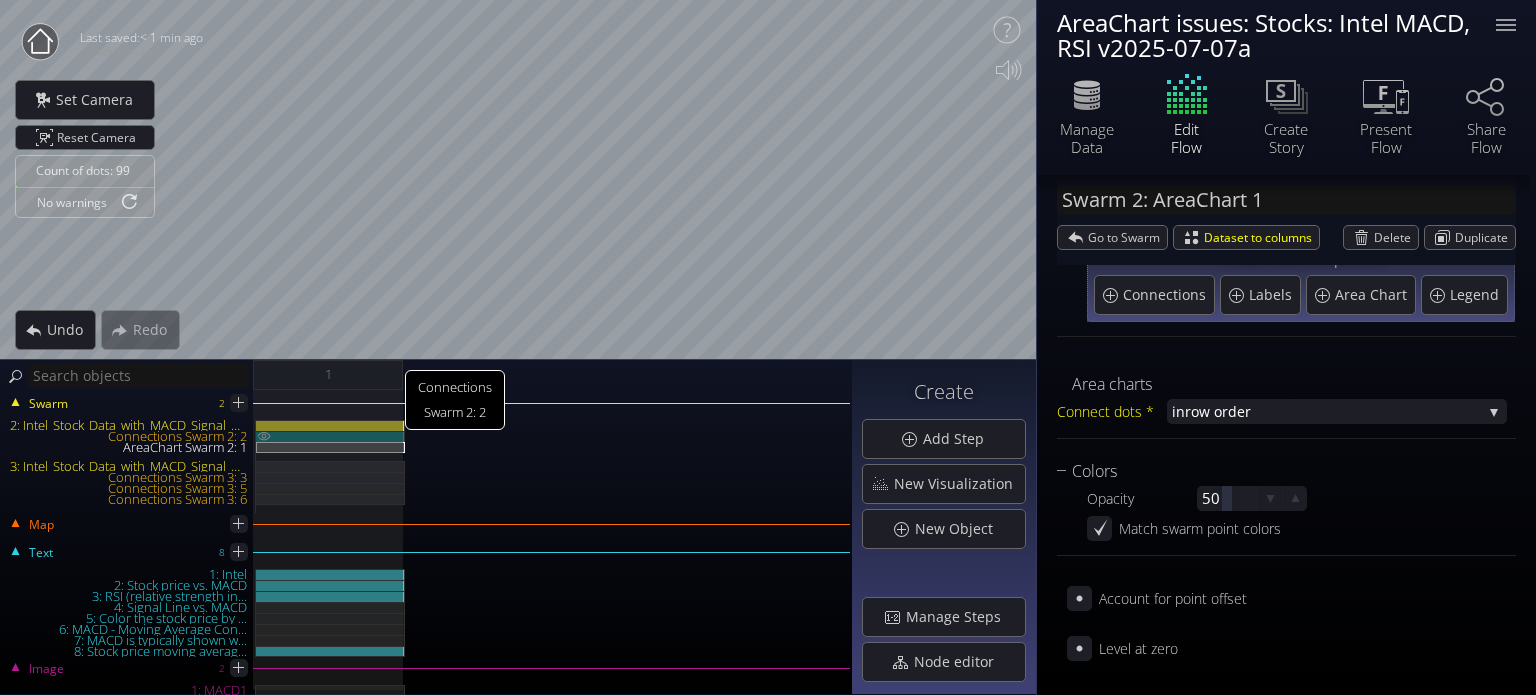 click on "Connections Swarm 2:  2" at bounding box center [330, 436] 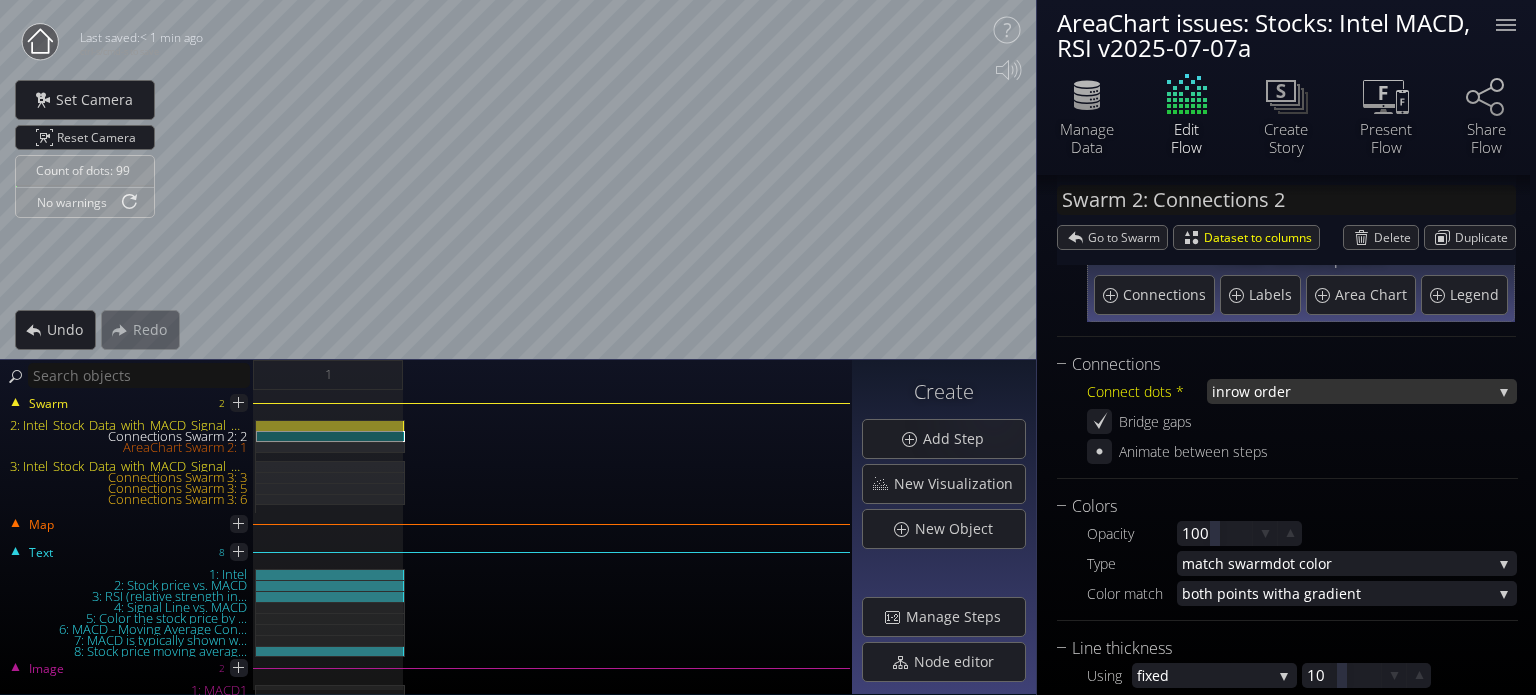 click on "row order" at bounding box center [1358, 391] 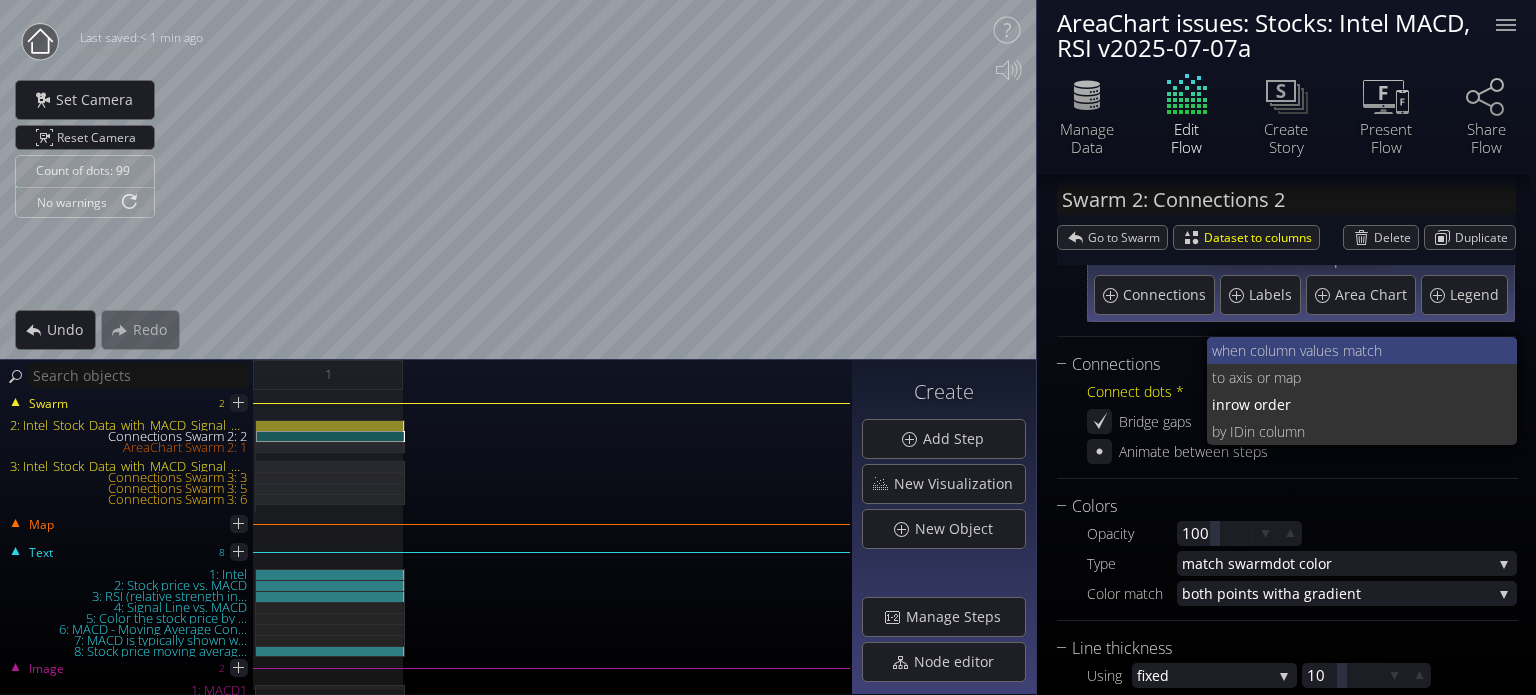 click on "lues match" at bounding box center (1407, 350) 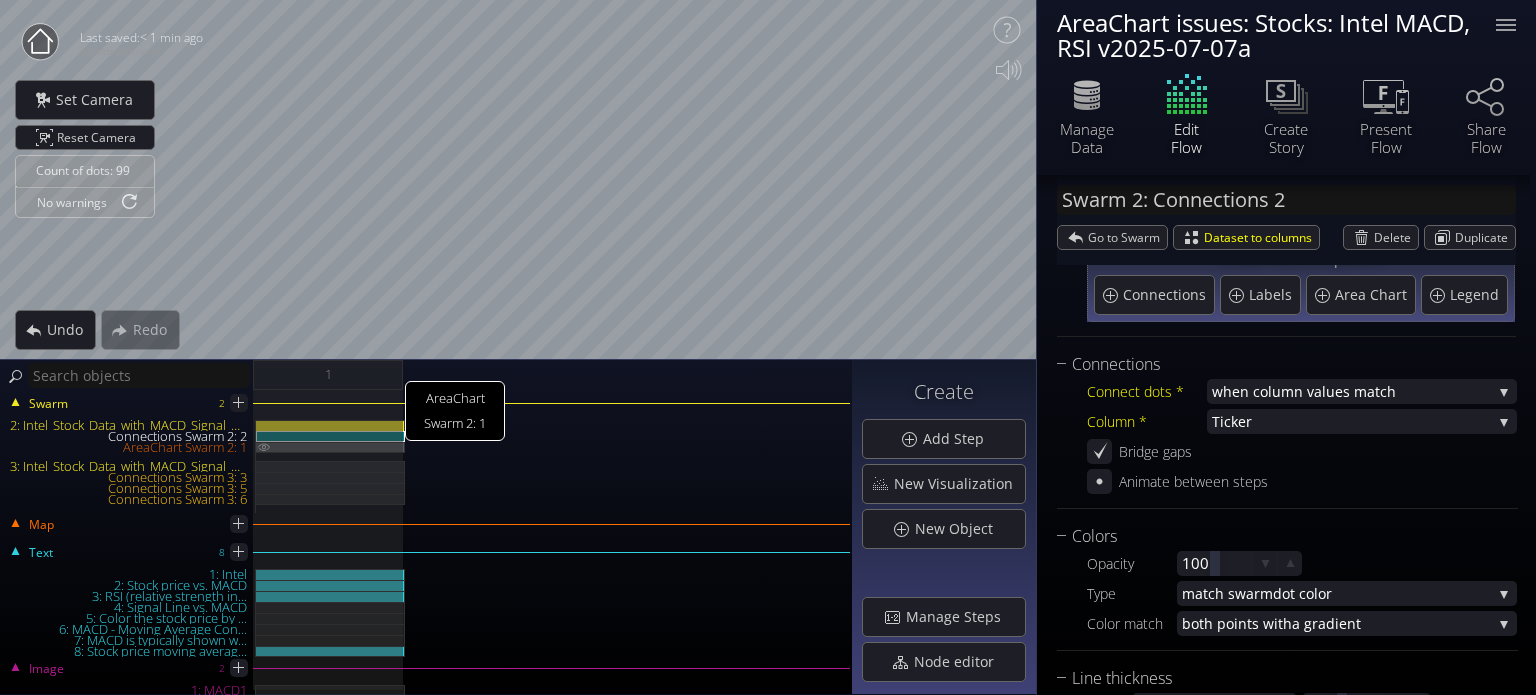 click at bounding box center [264, 446] 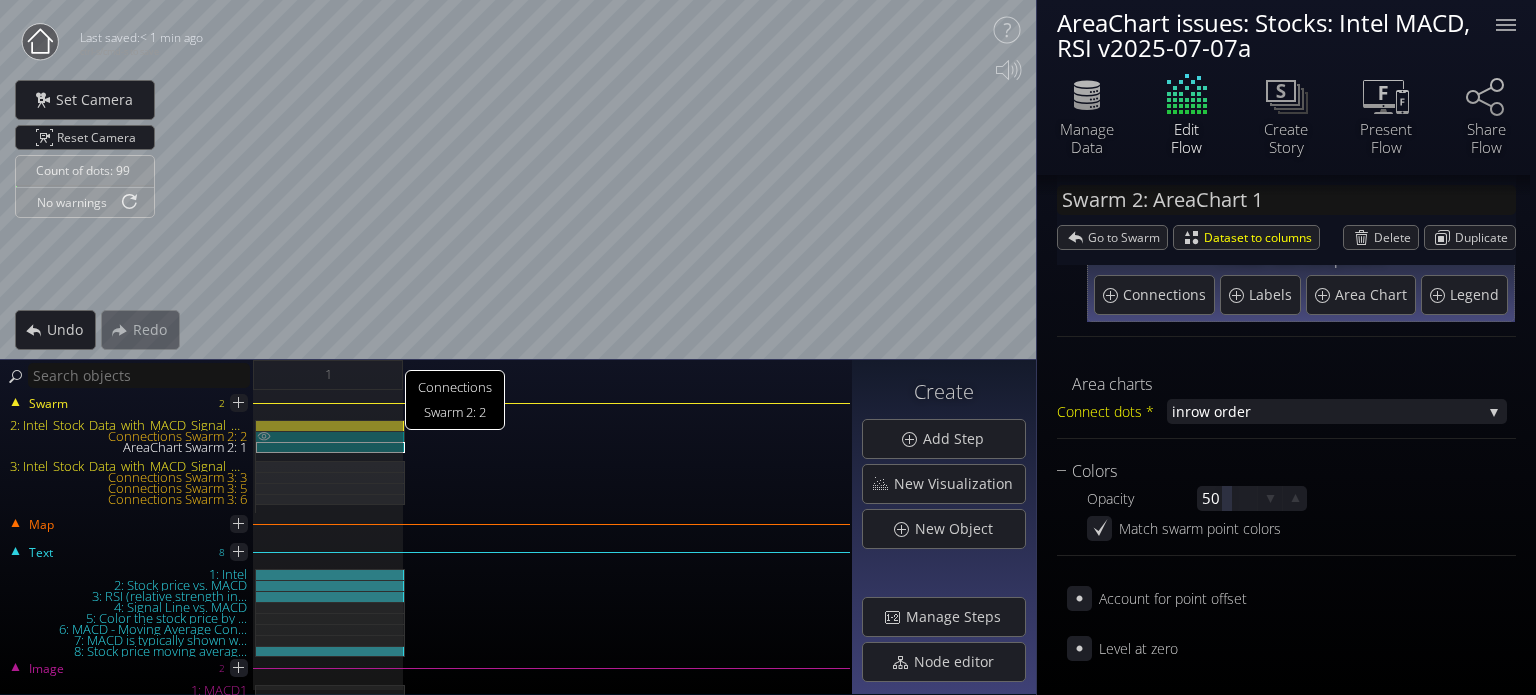 click on "Connections Swarm 2:  2" at bounding box center [330, 436] 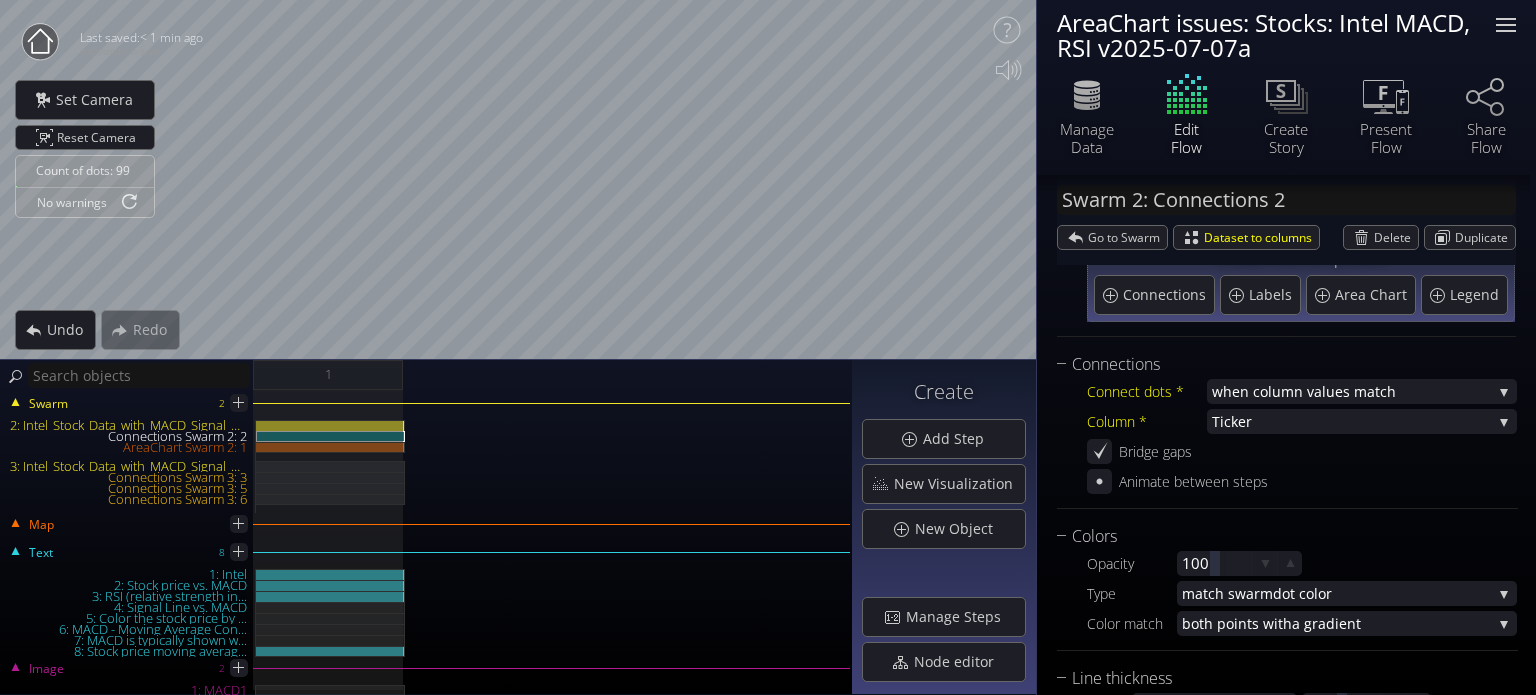 click at bounding box center (1506, 25) 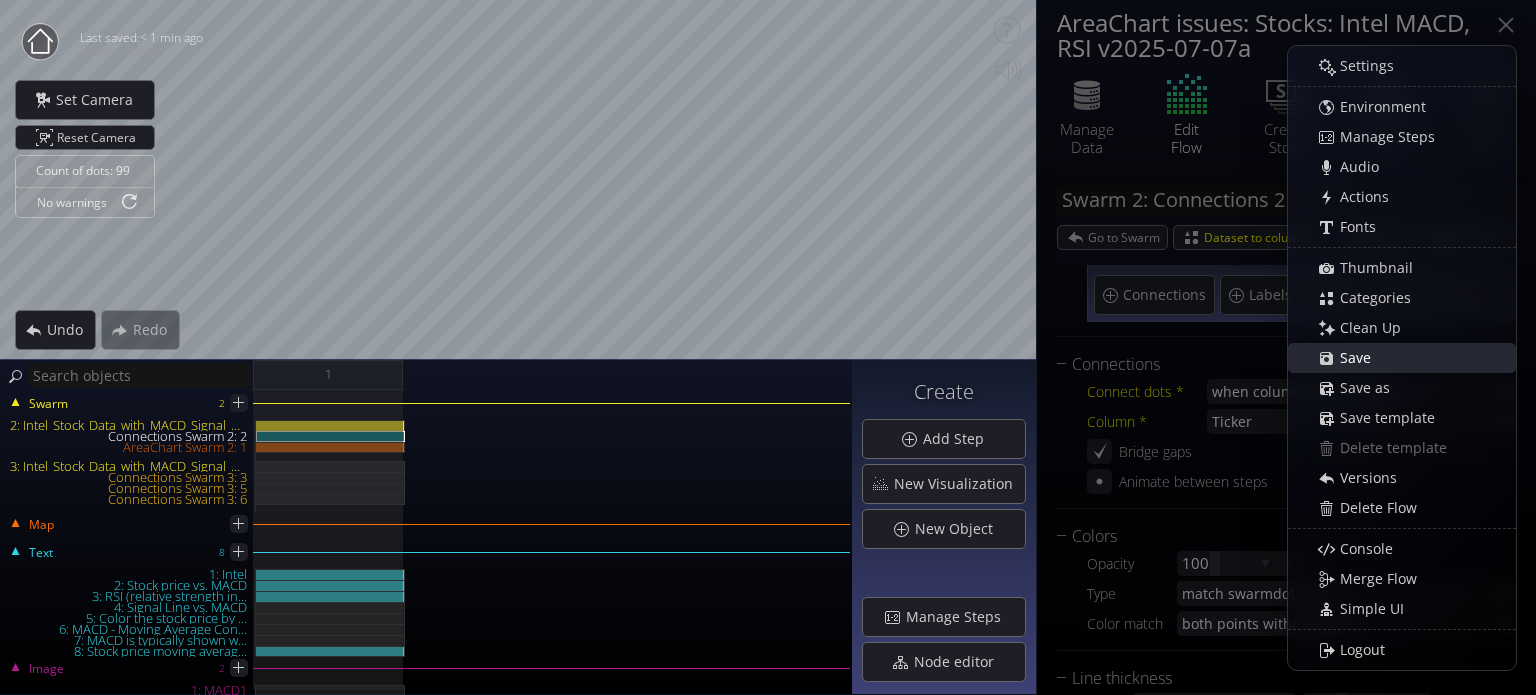 click on "Save" at bounding box center [1361, 358] 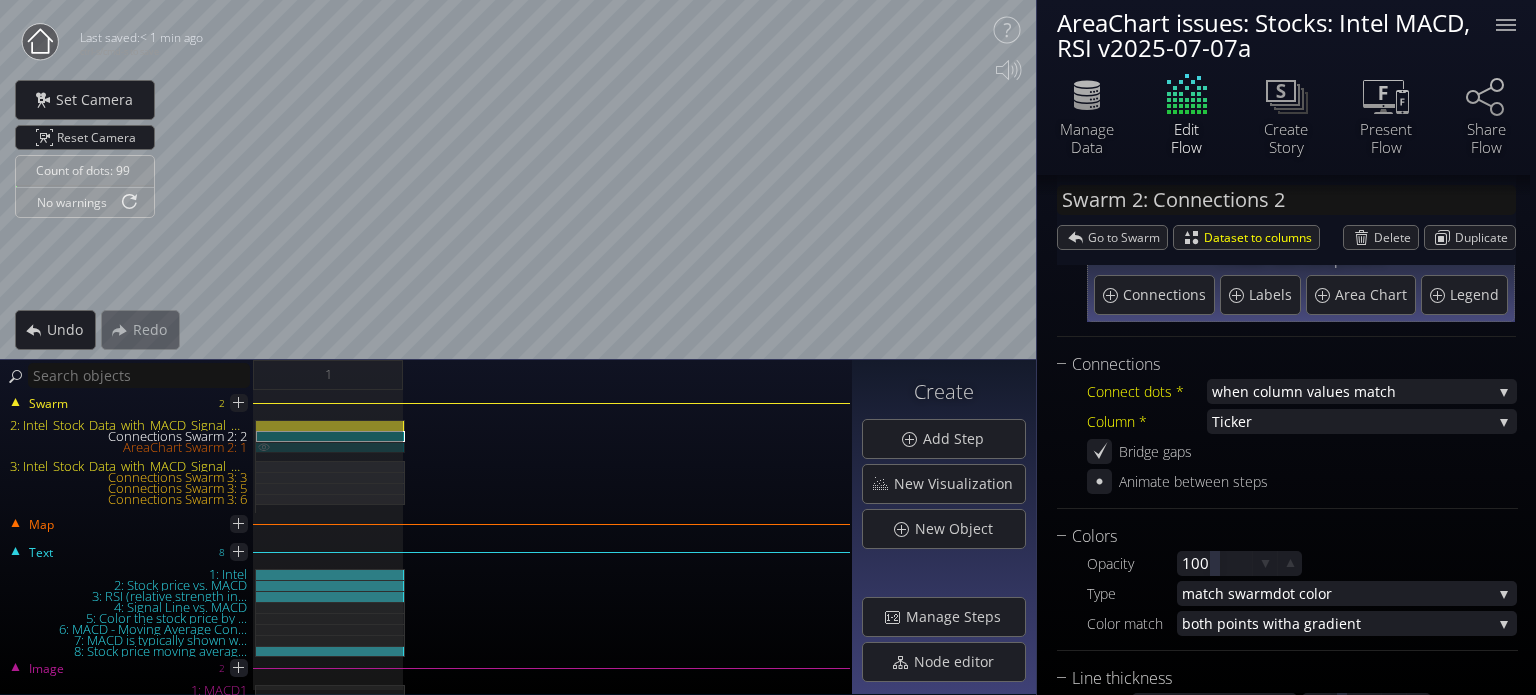 click on "AreaChart Swarm 2:  1" at bounding box center [330, 447] 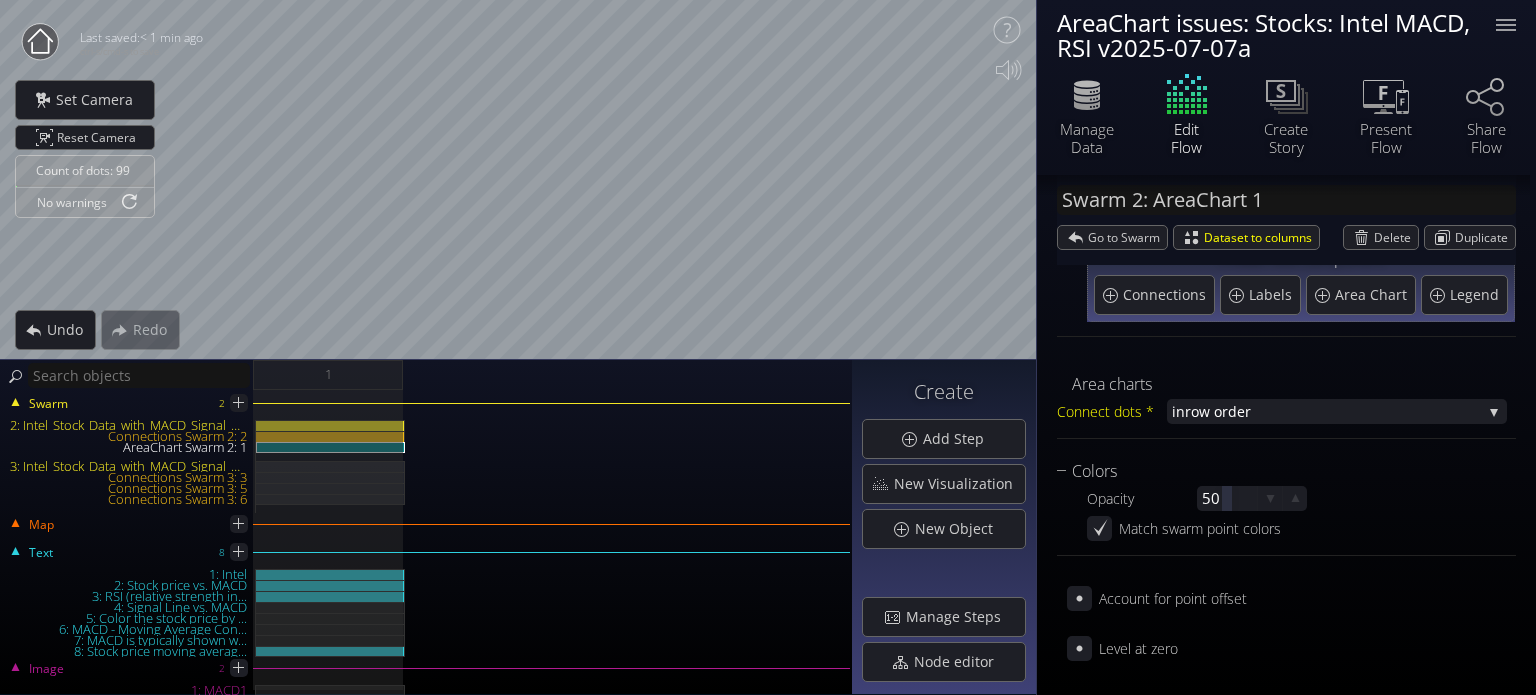 click on "Area charts
Connect dots *
in    row order     in    row order   when column va   lues match" at bounding box center [1286, 405] 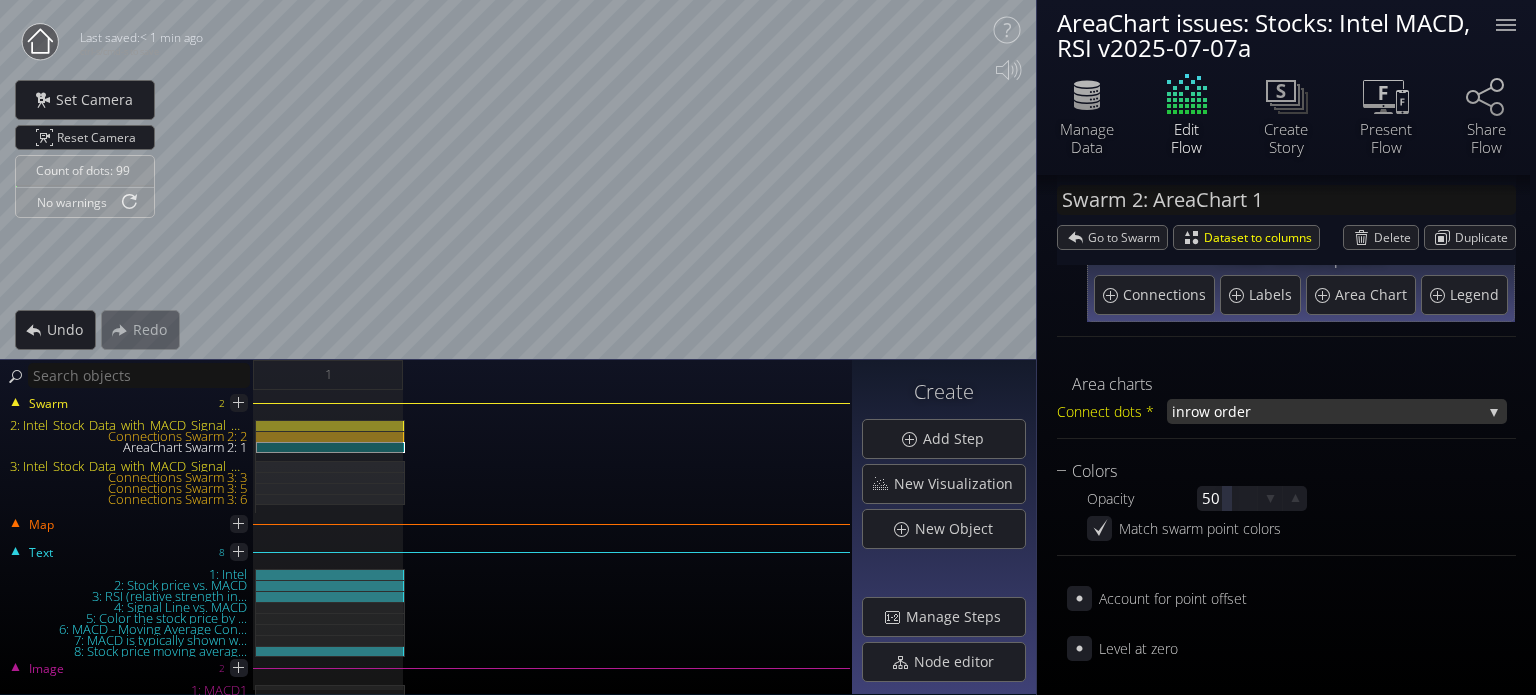 click on "row order" at bounding box center [1333, 411] 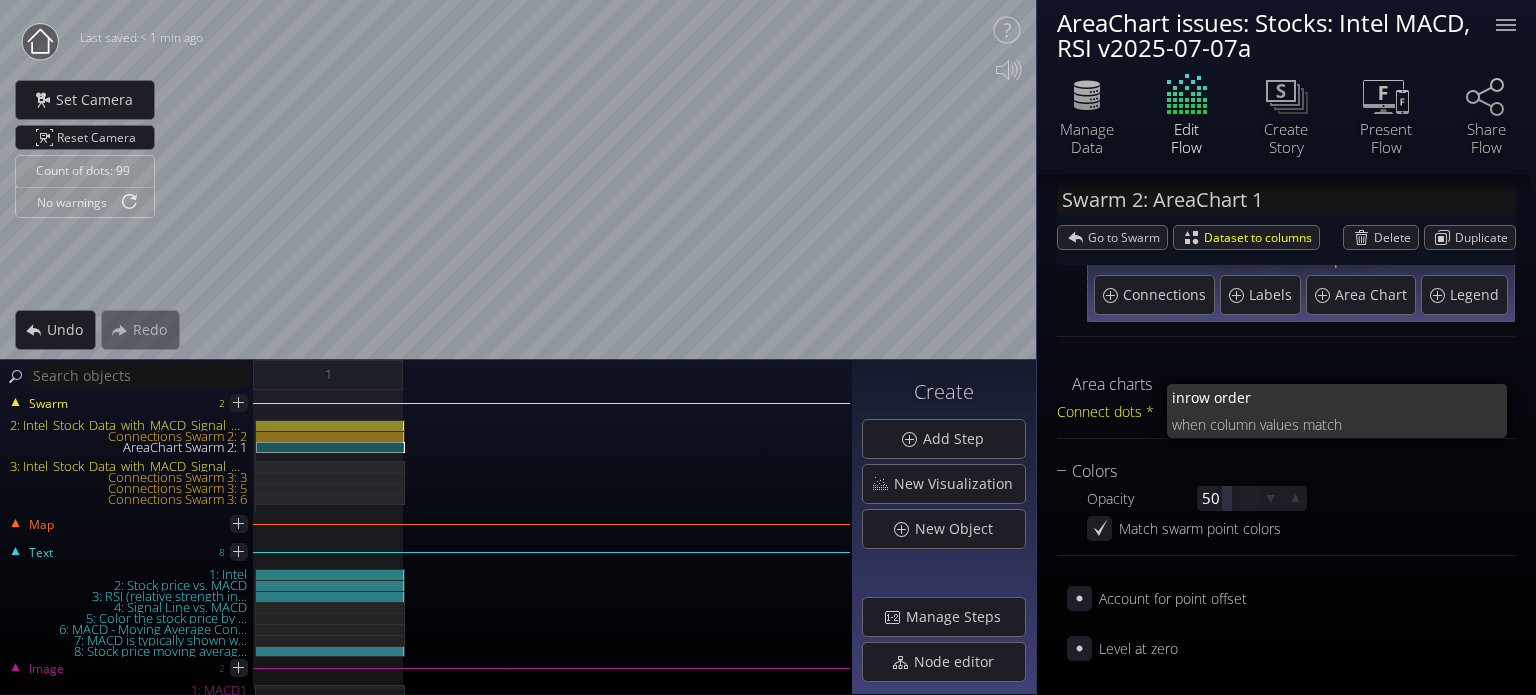 click on "lues match" at bounding box center (1338, 397) 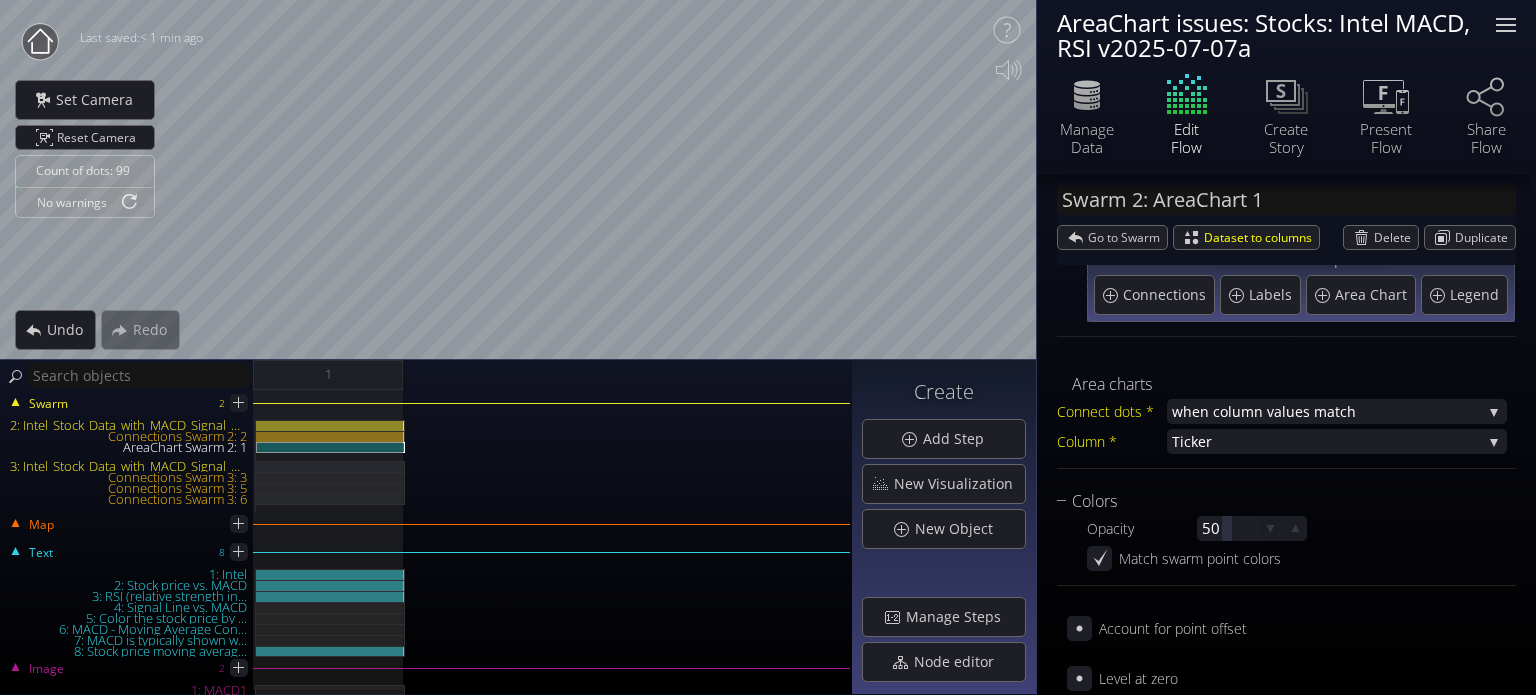click at bounding box center (1506, 25) 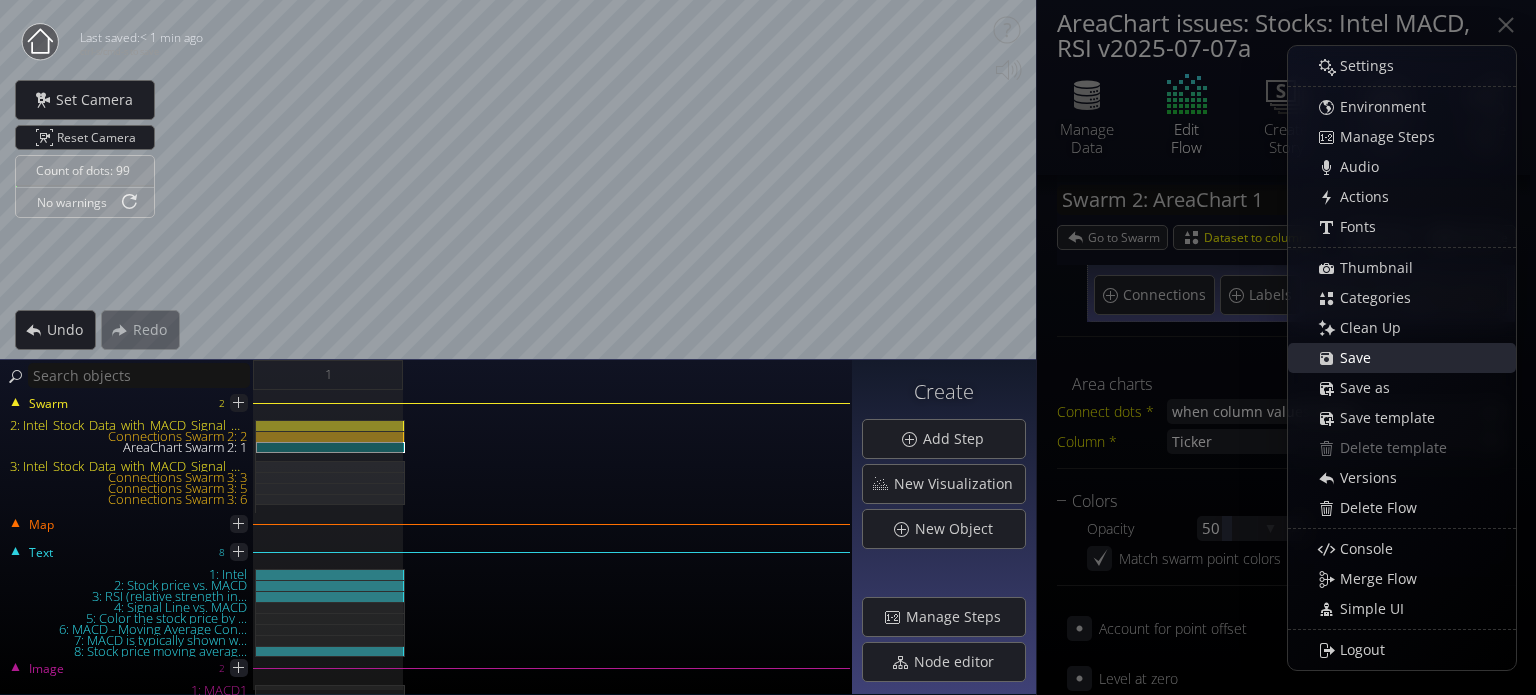 click on "Save" at bounding box center [1361, 358] 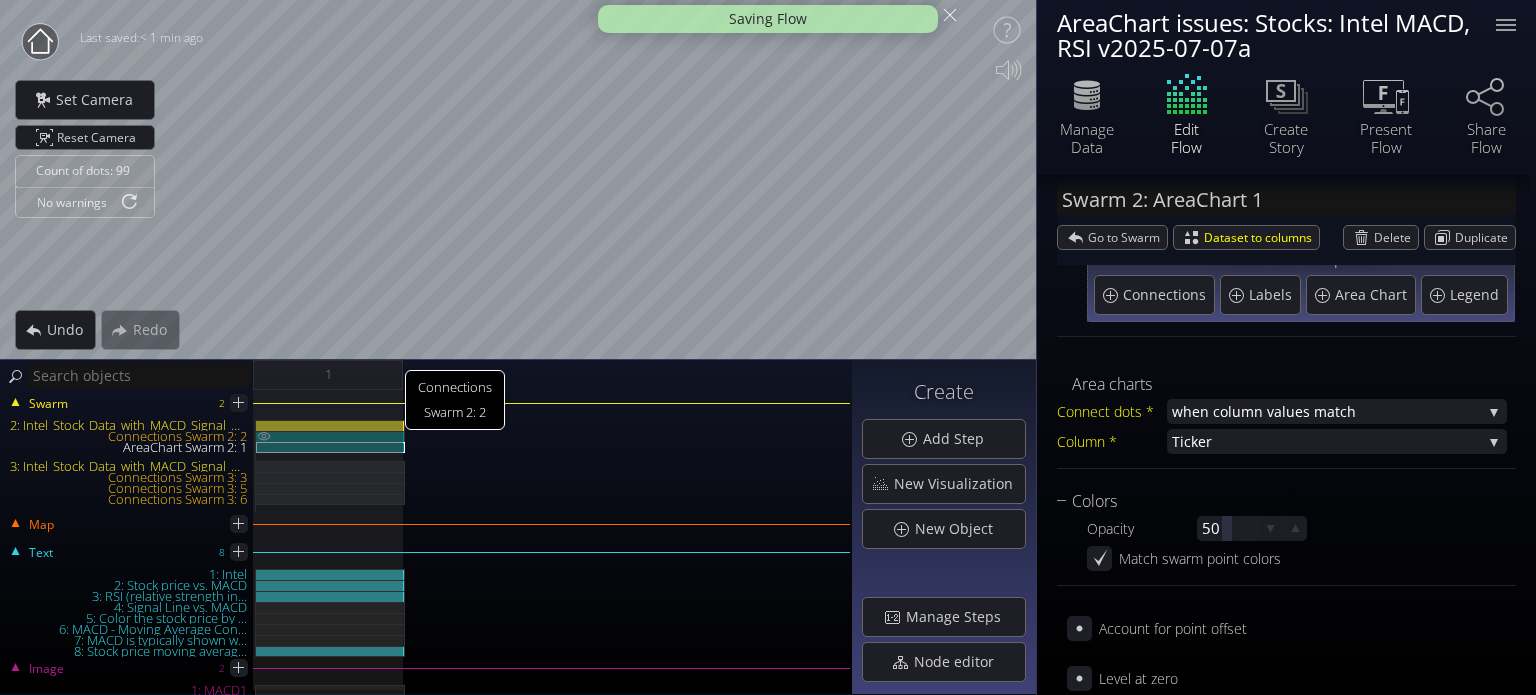 click on "Connections Swarm 2:  2" at bounding box center [330, 436] 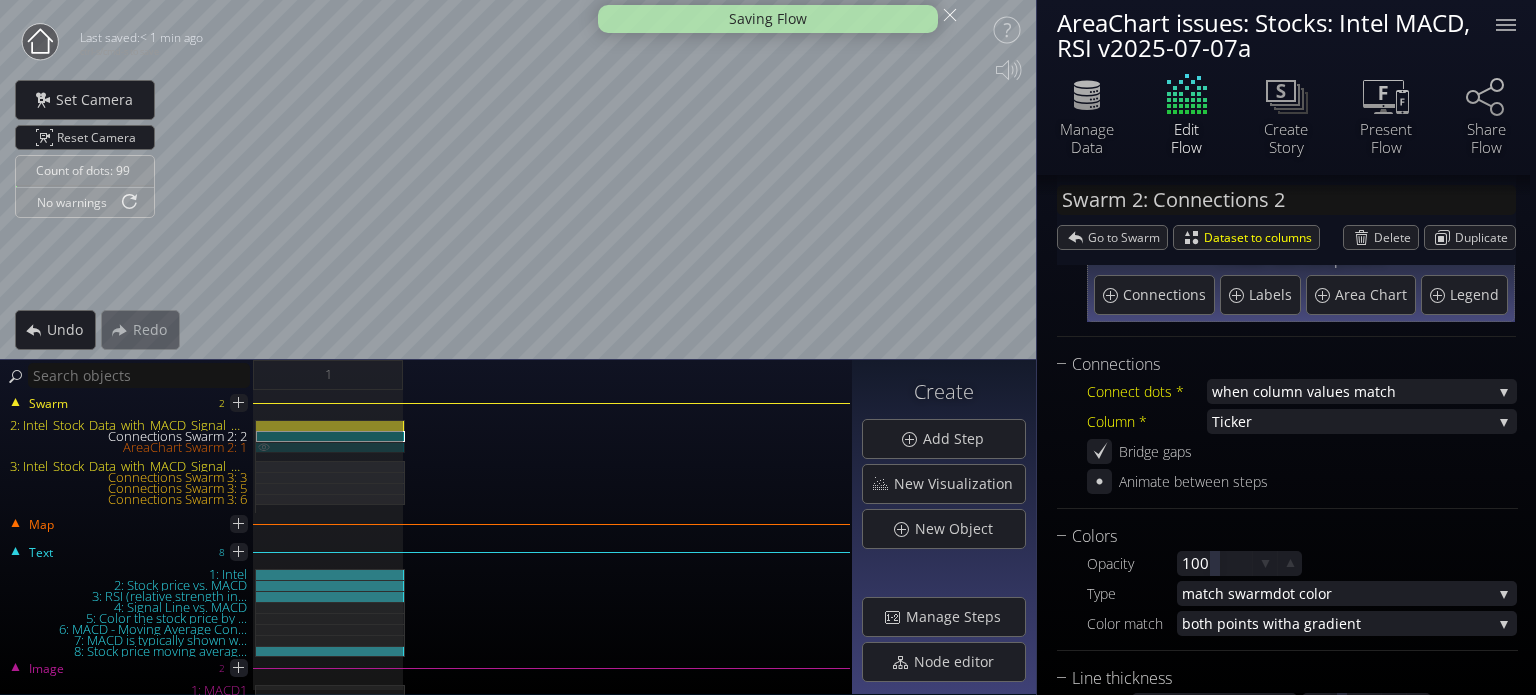 click on "AreaChart Swarm 2:  1" at bounding box center [330, 447] 